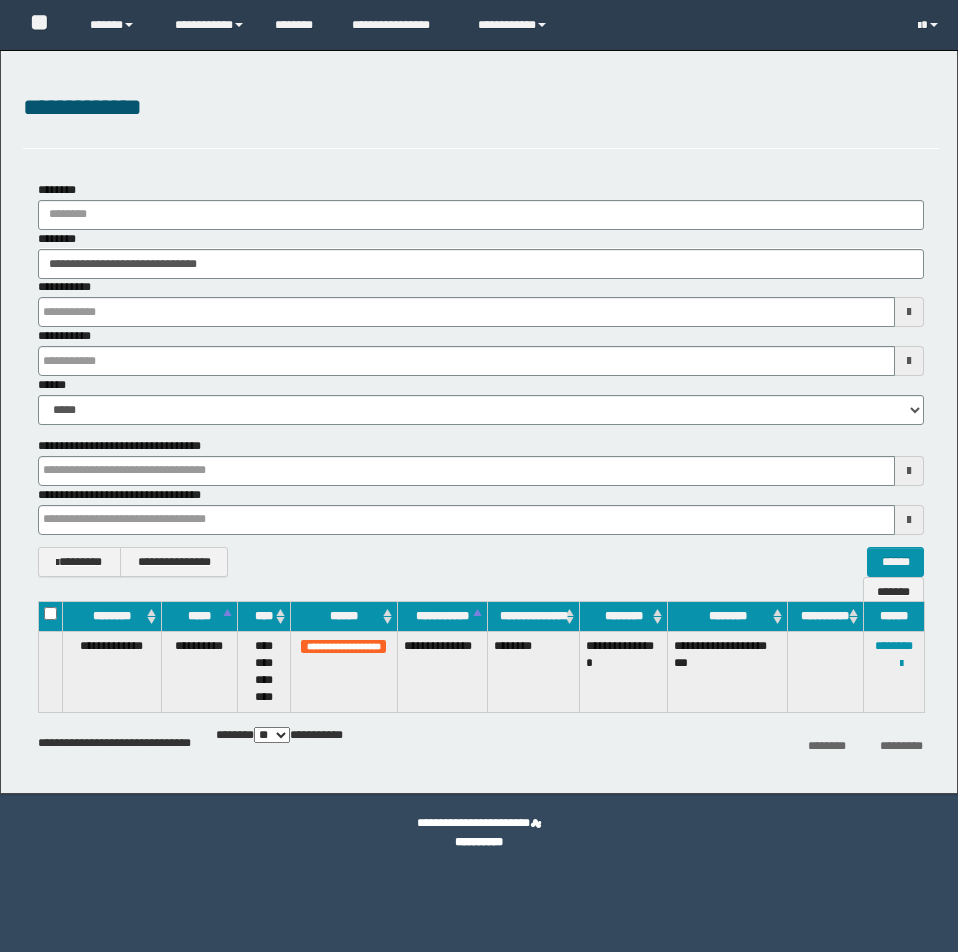 scroll, scrollTop: 0, scrollLeft: 0, axis: both 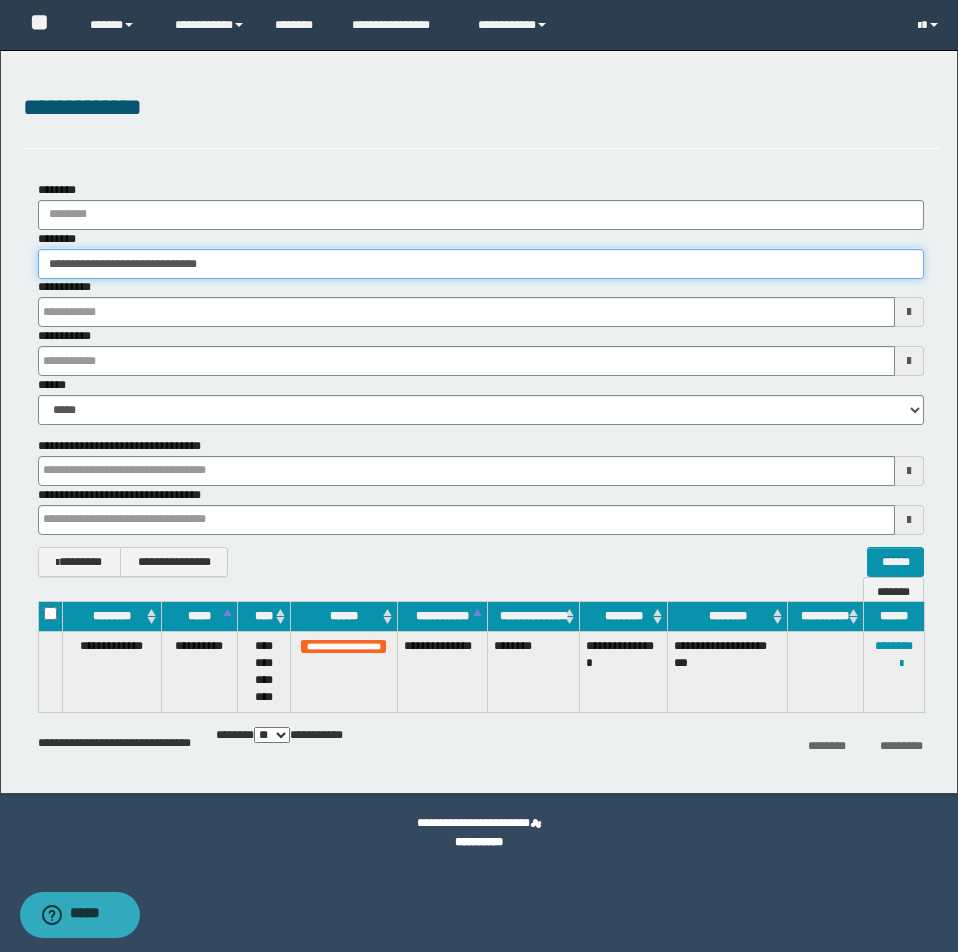 click on "**********" at bounding box center (481, 264) 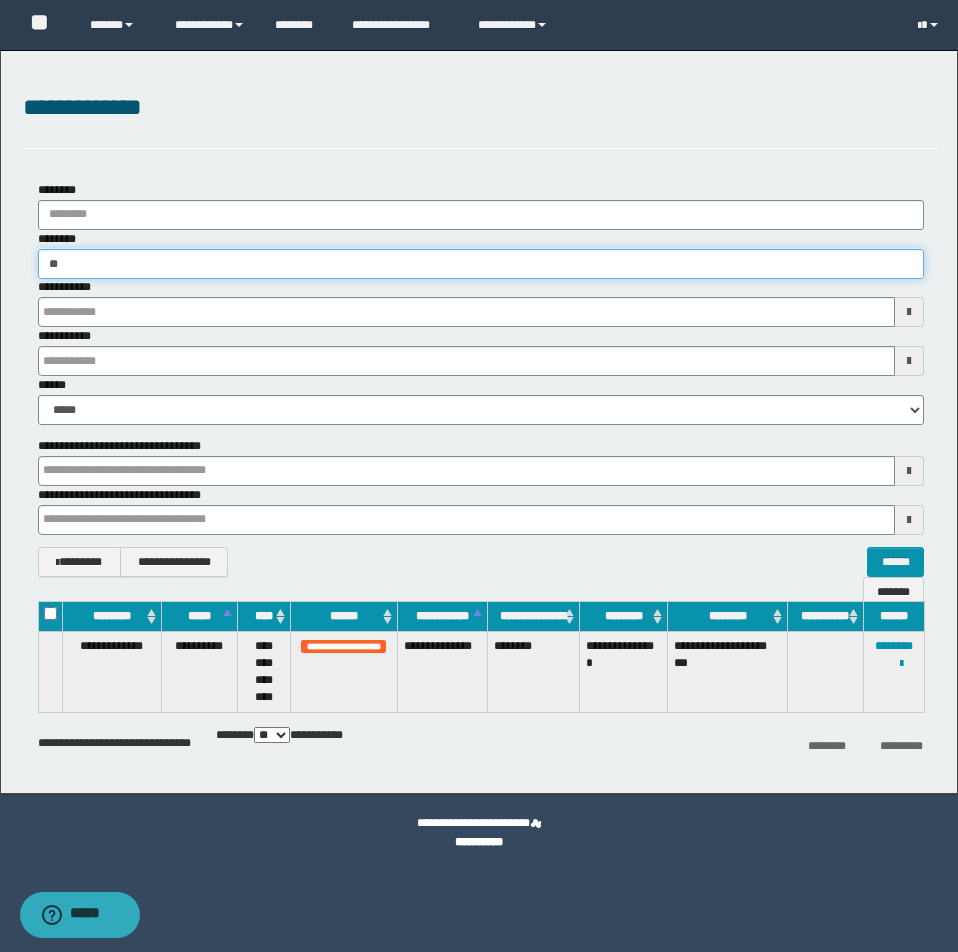 type on "*" 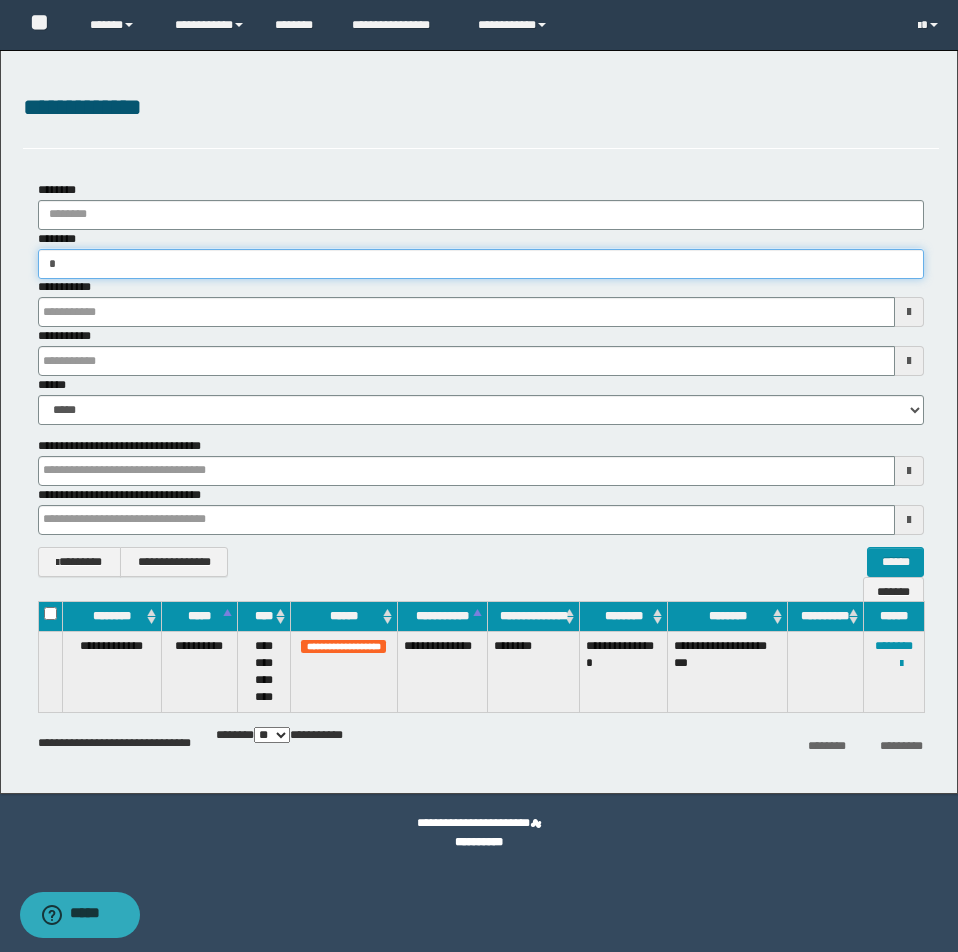 type on "**" 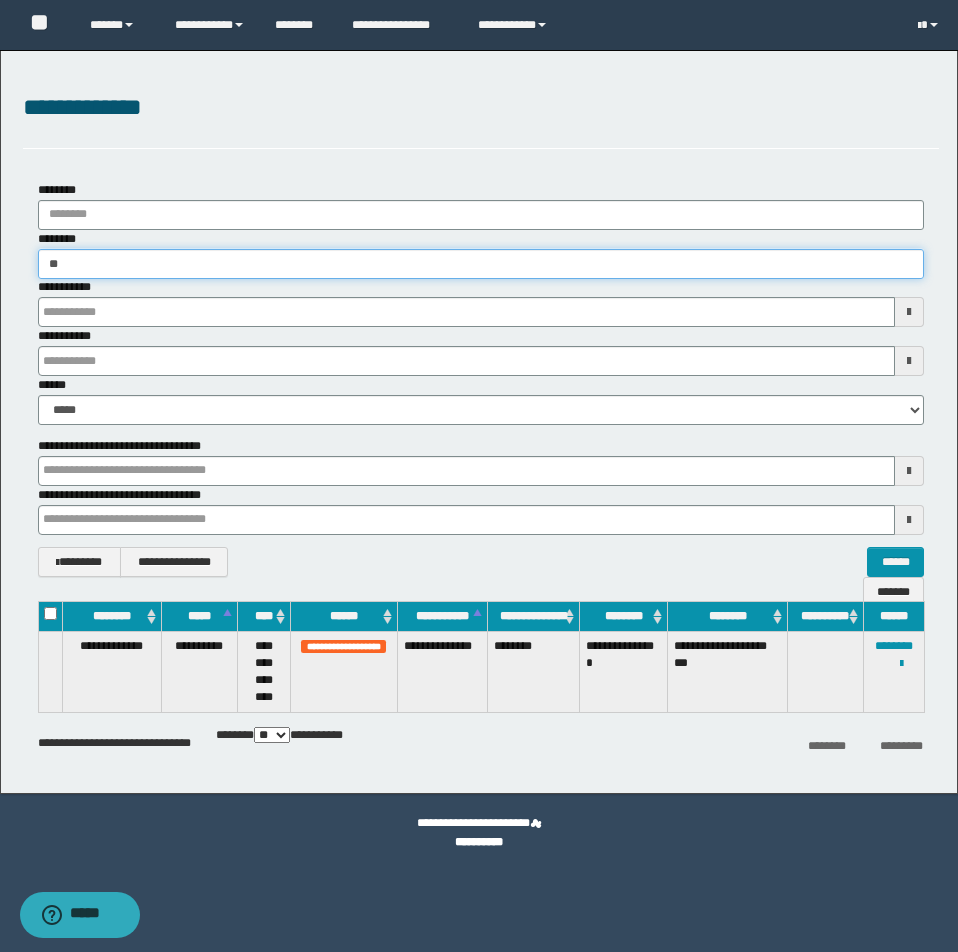 type on "**" 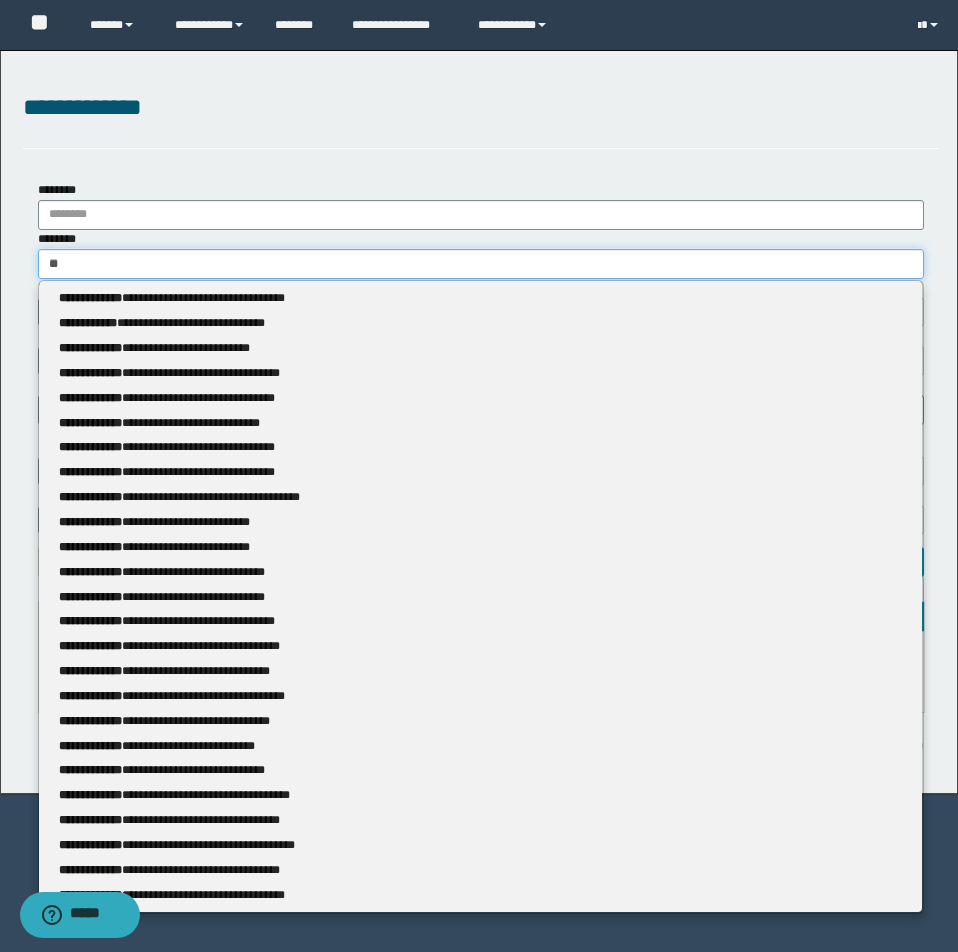 type 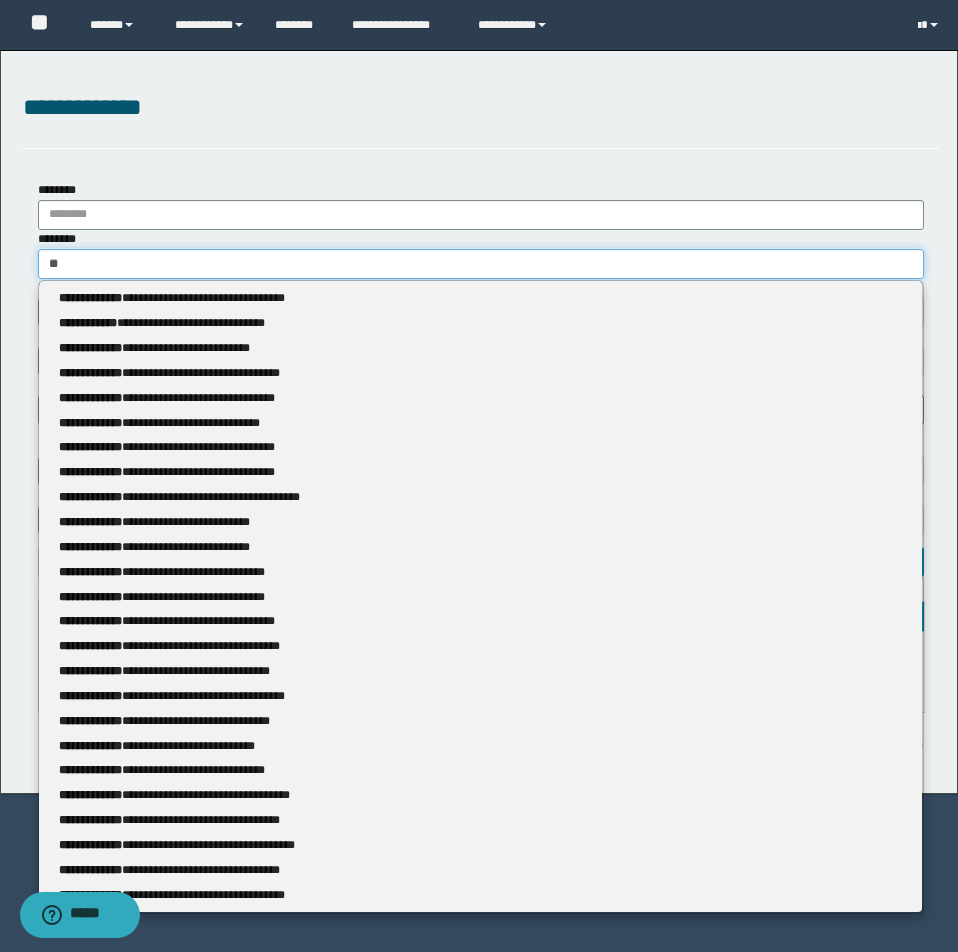 type on "***" 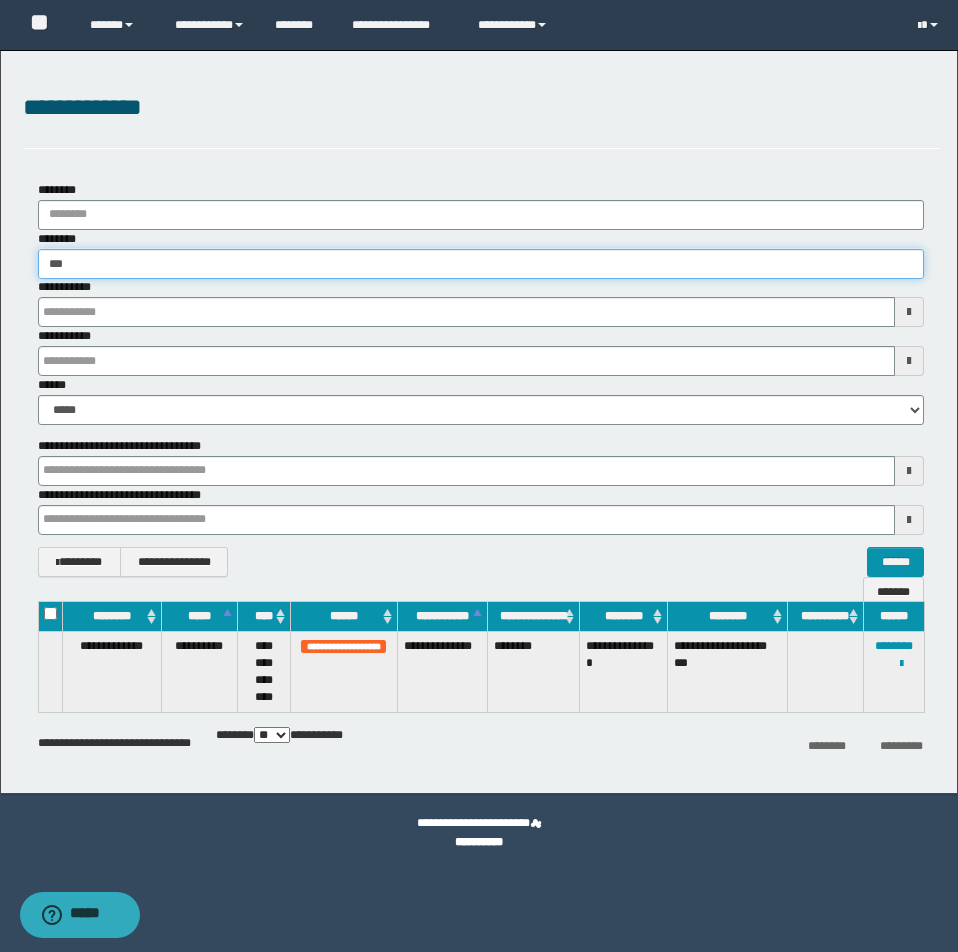 type on "***" 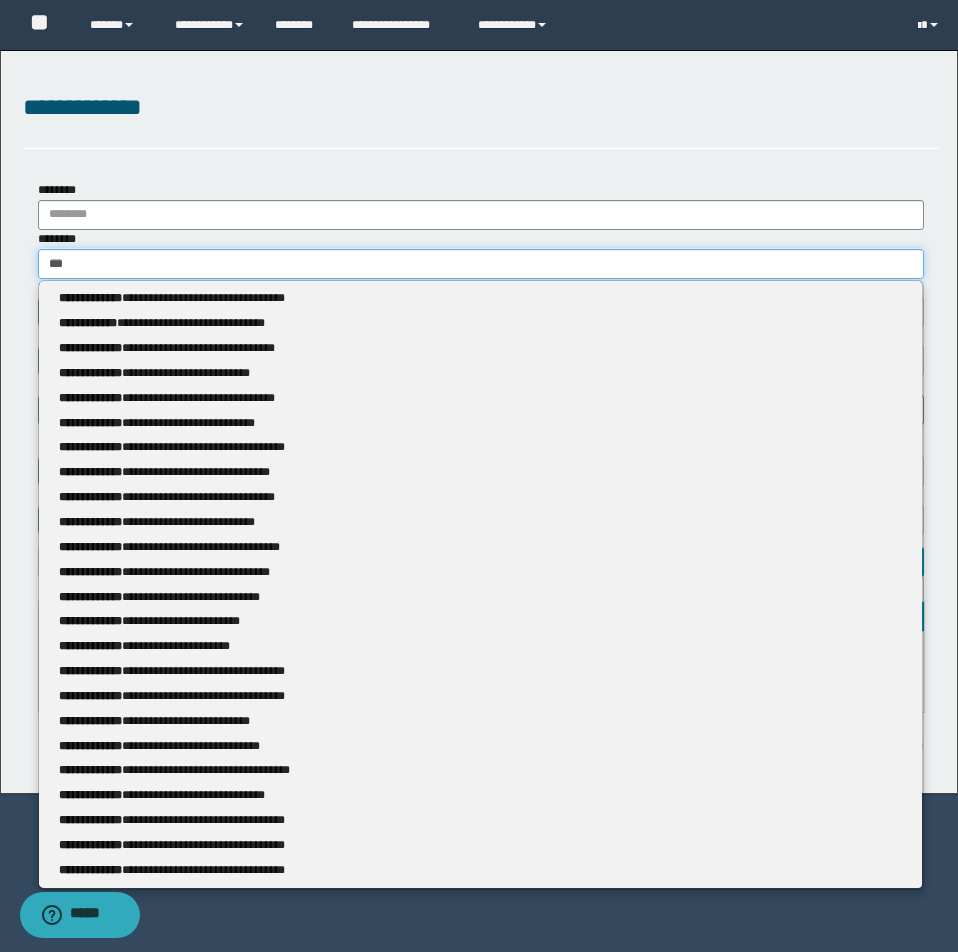 type 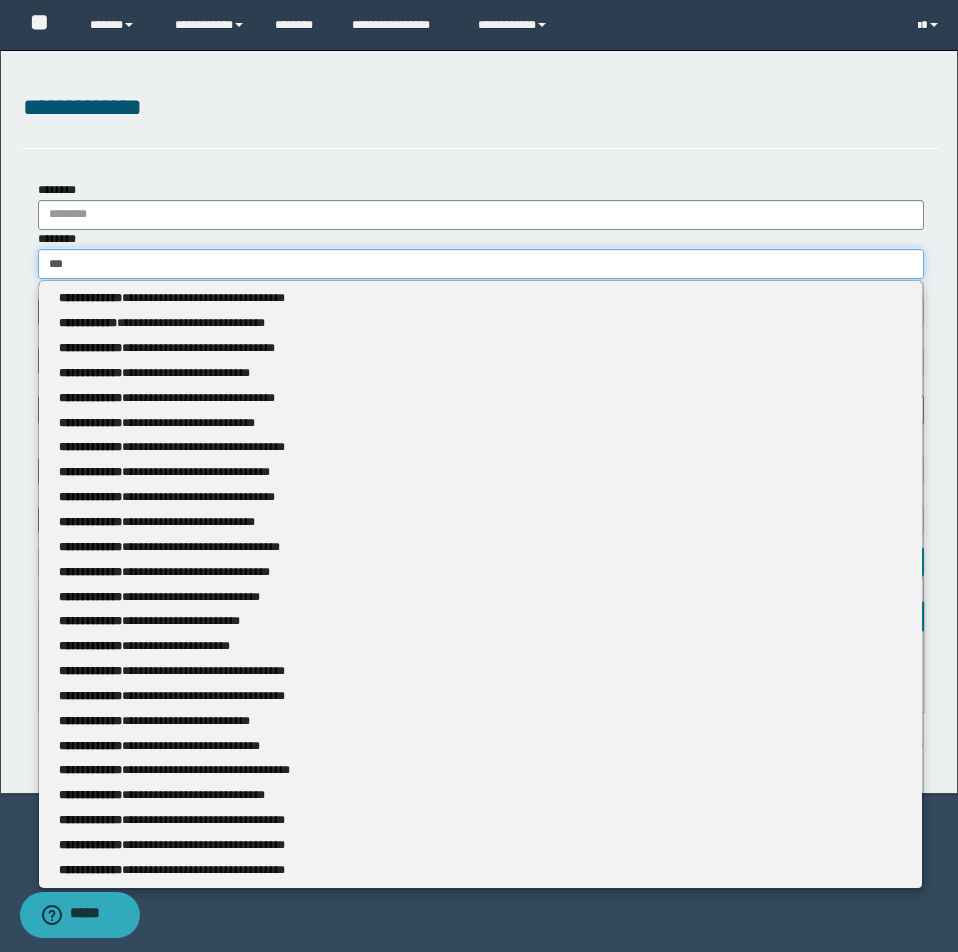 type on "****" 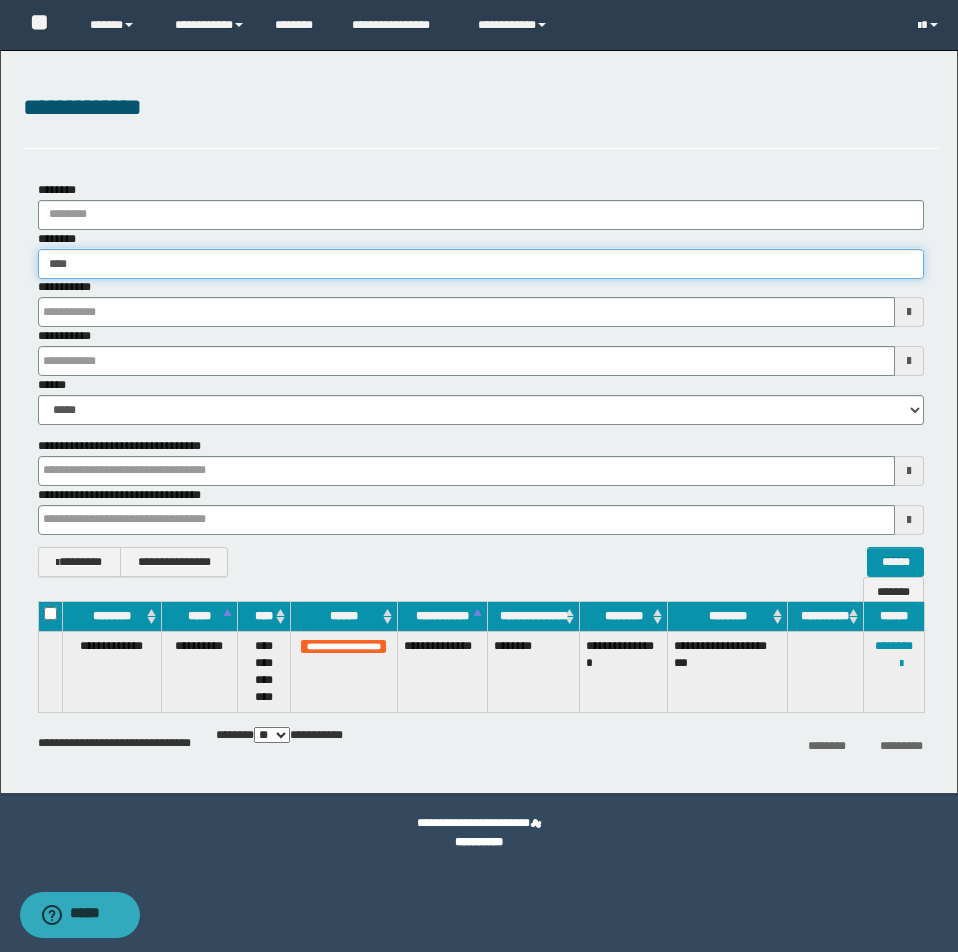 type on "****" 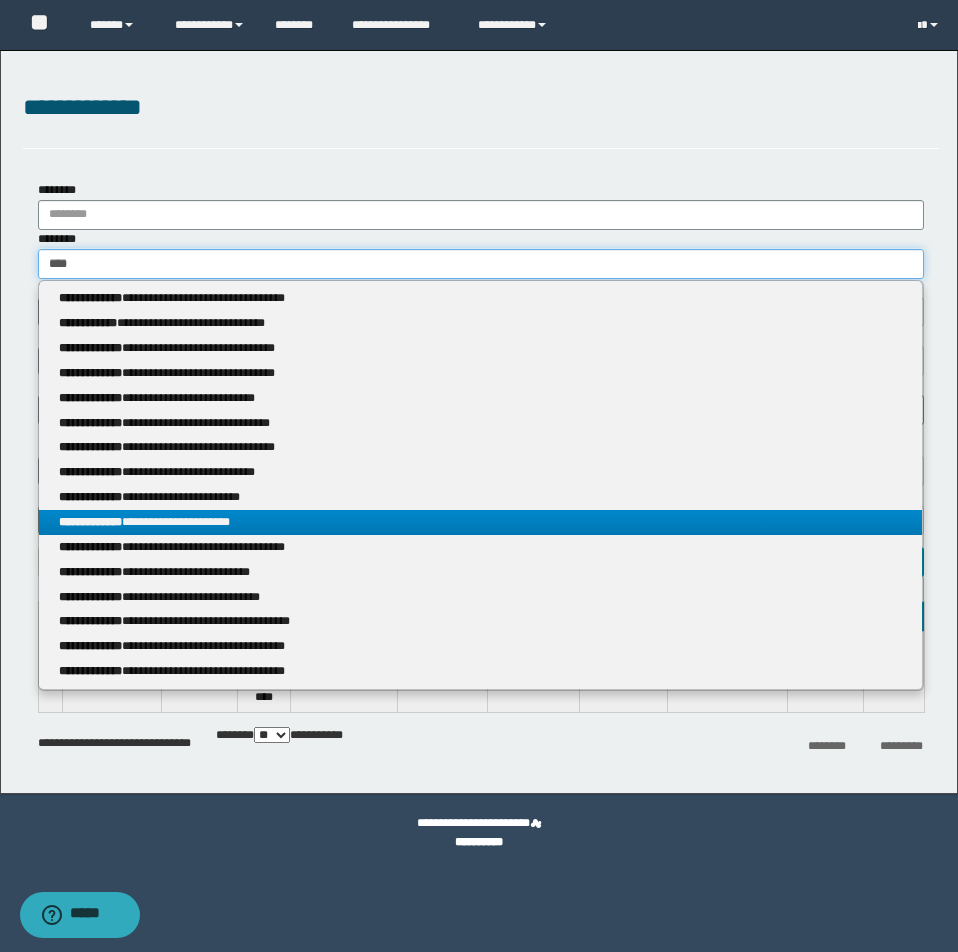 type on "****" 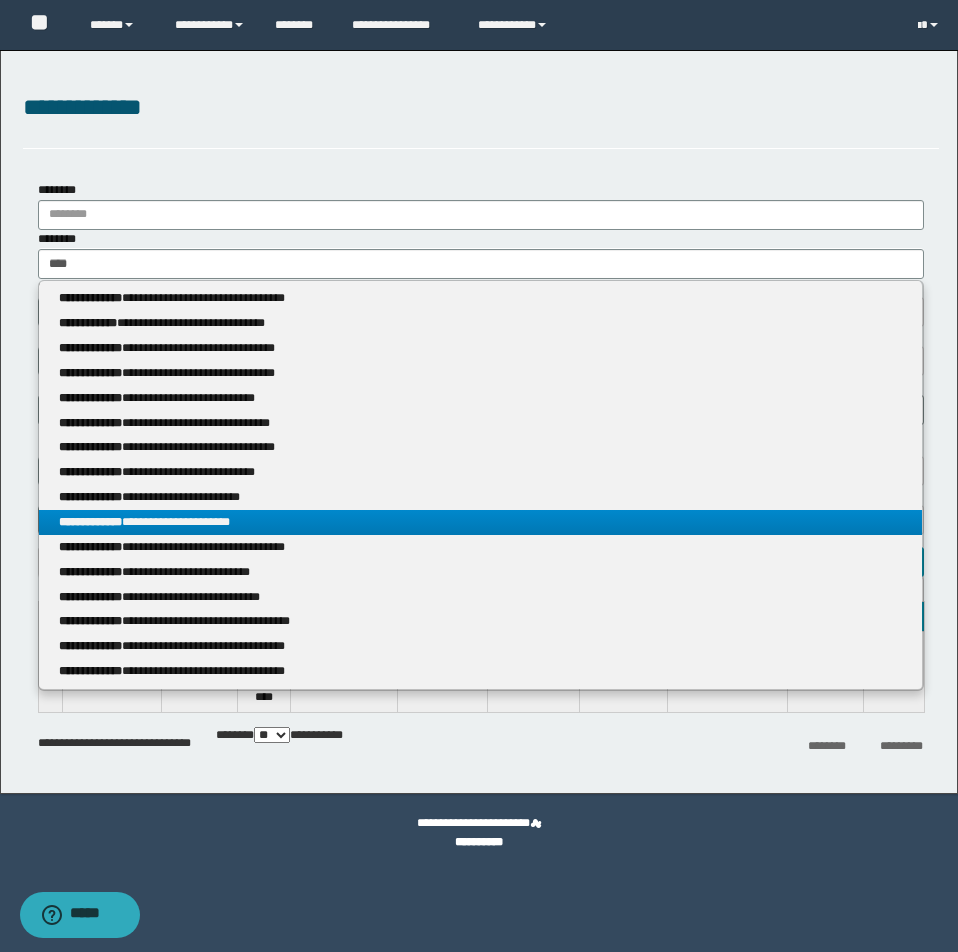 click on "**********" at bounding box center (480, 522) 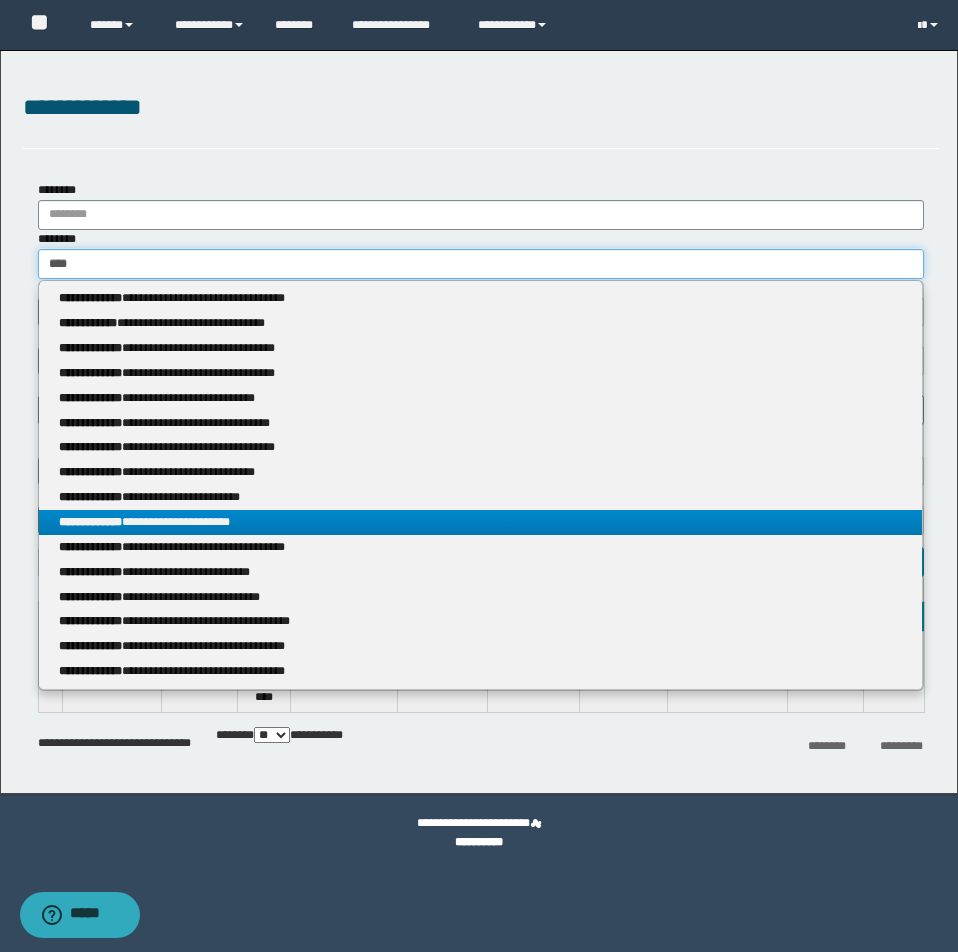 type 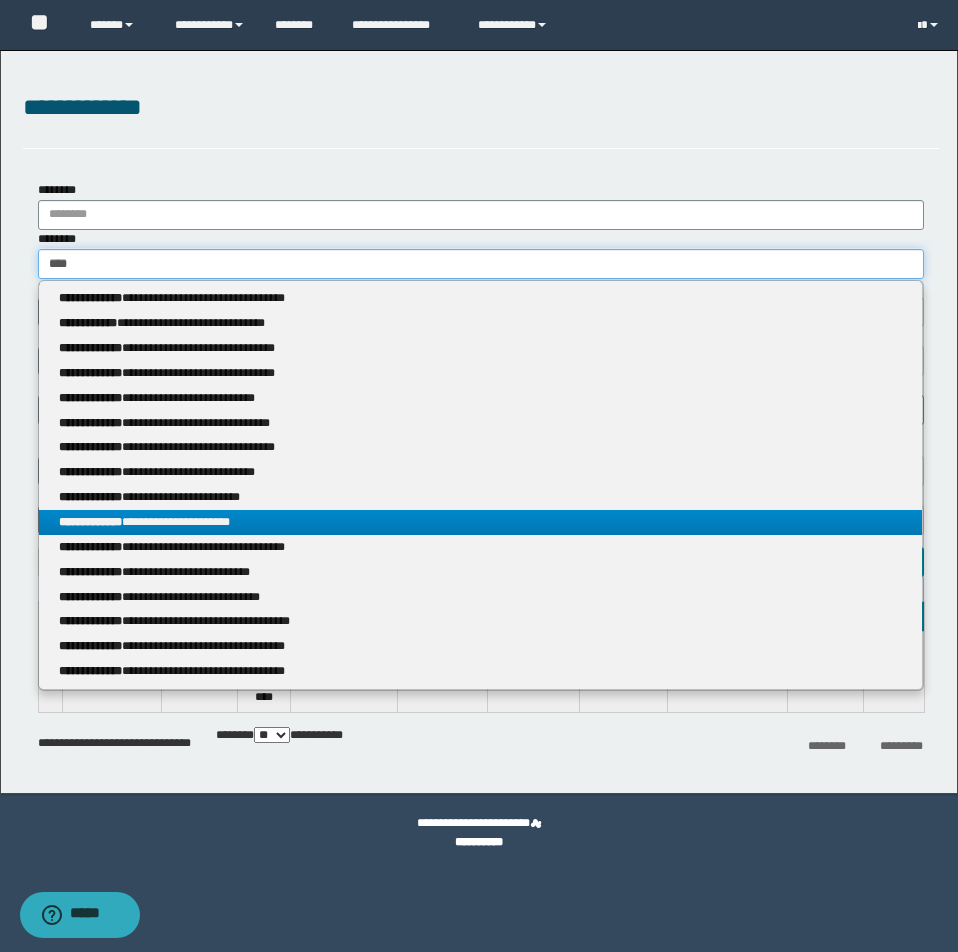 type on "**********" 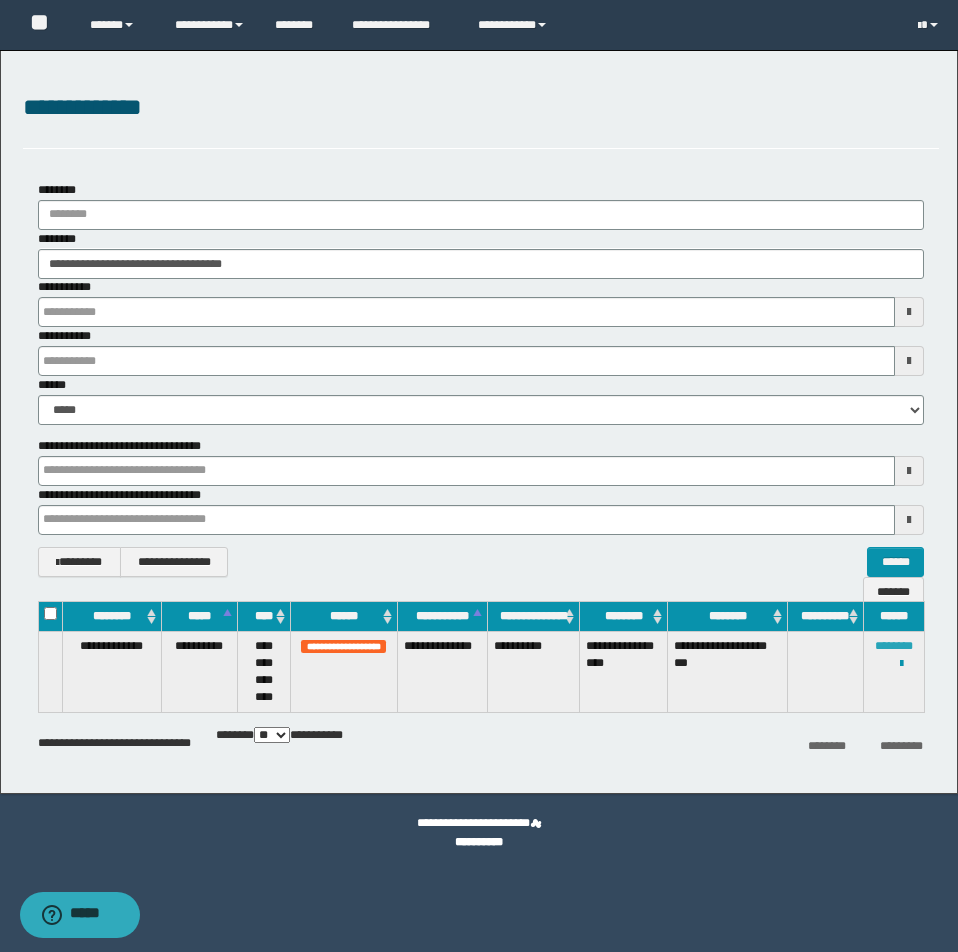 click on "********" at bounding box center [894, 646] 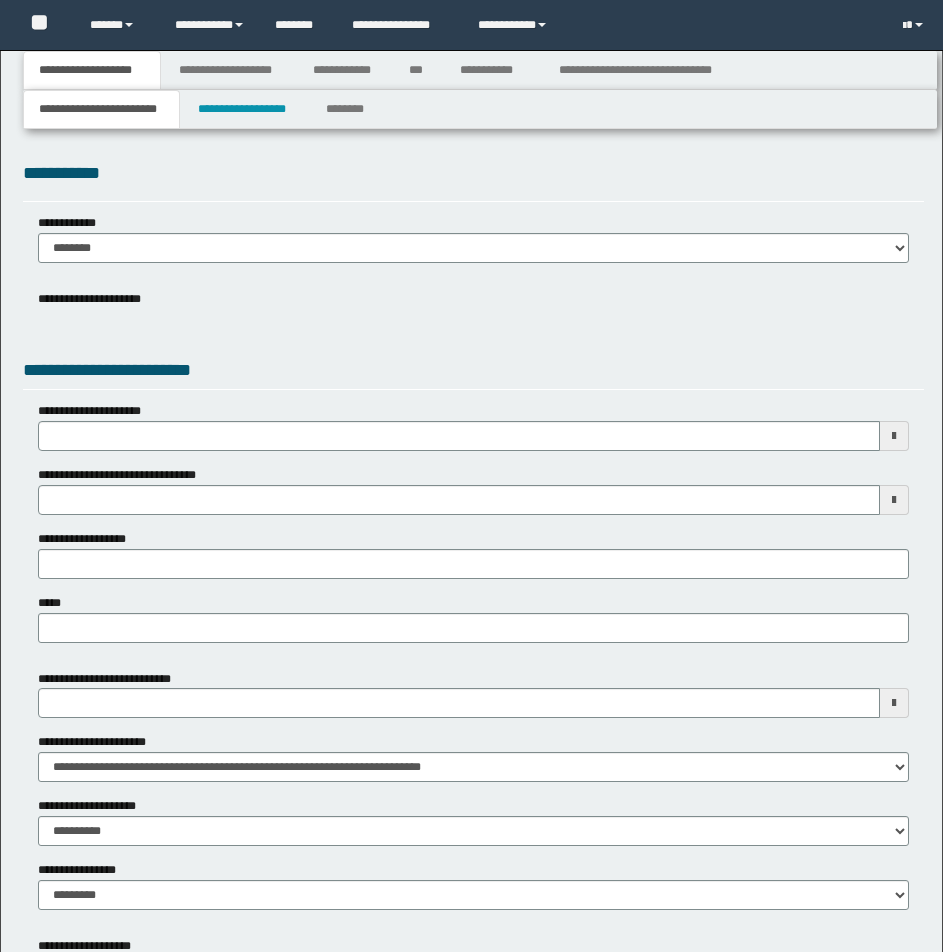 type 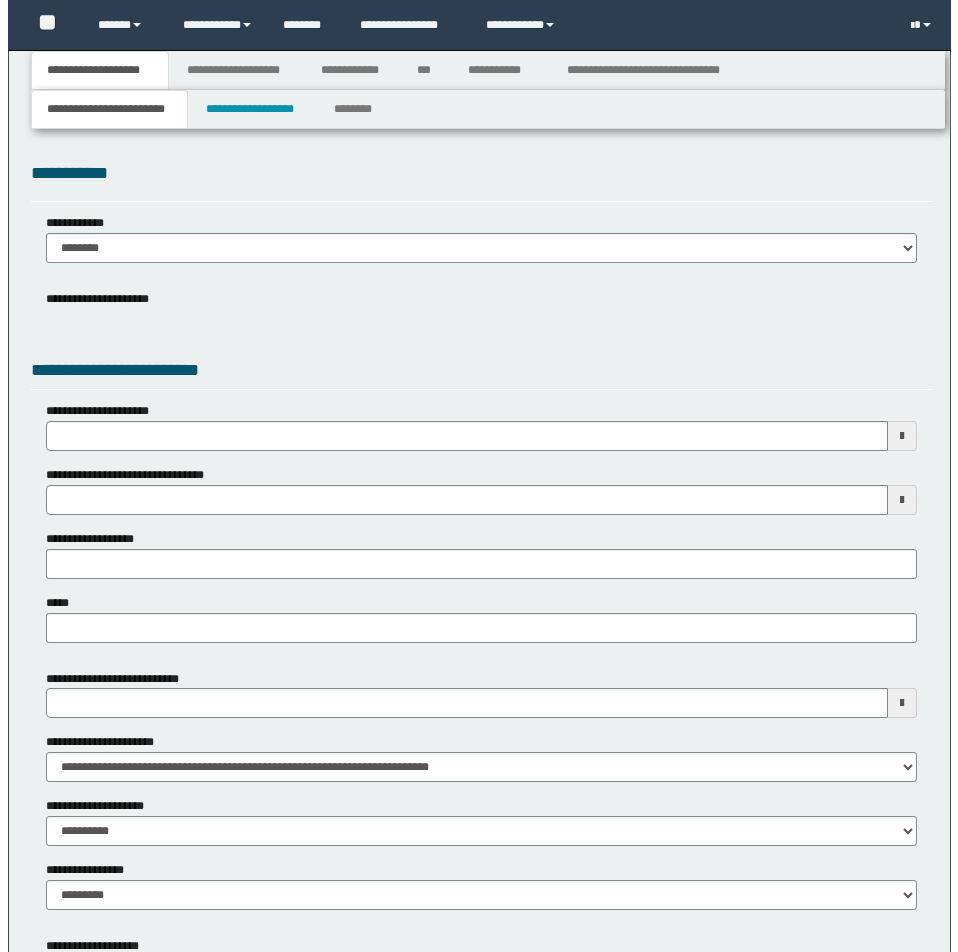 scroll, scrollTop: 0, scrollLeft: 0, axis: both 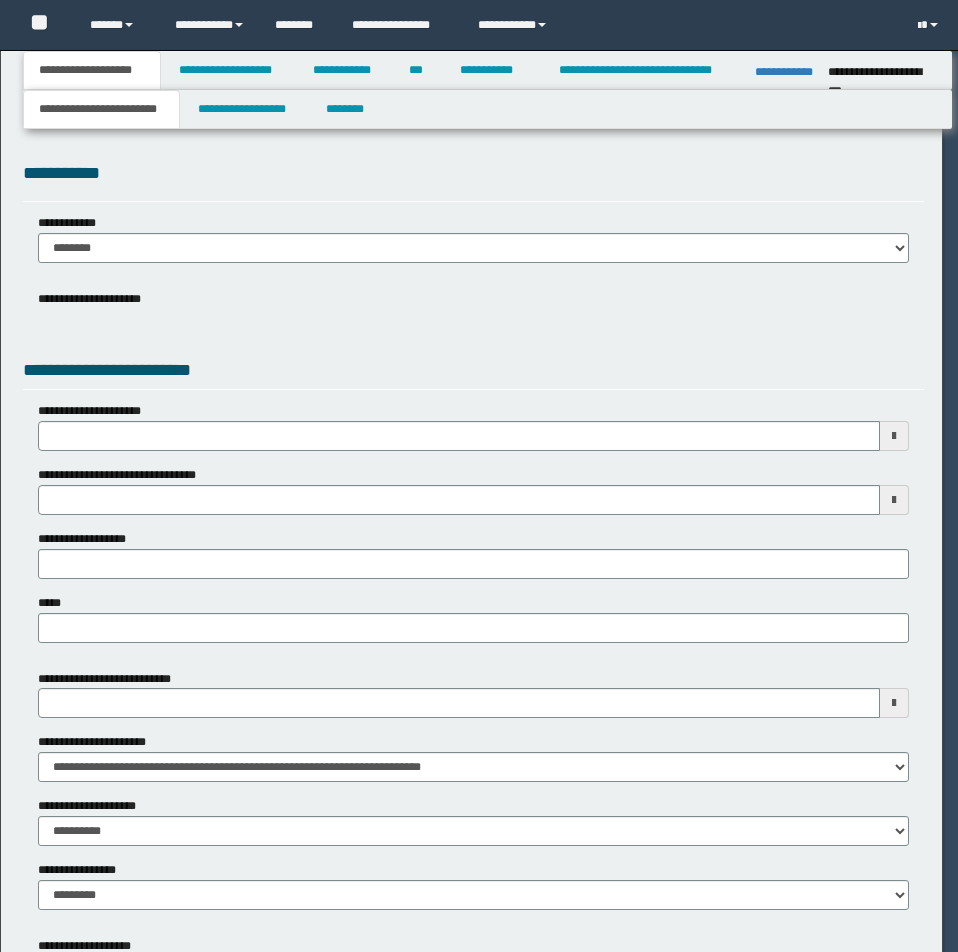 type on "**********" 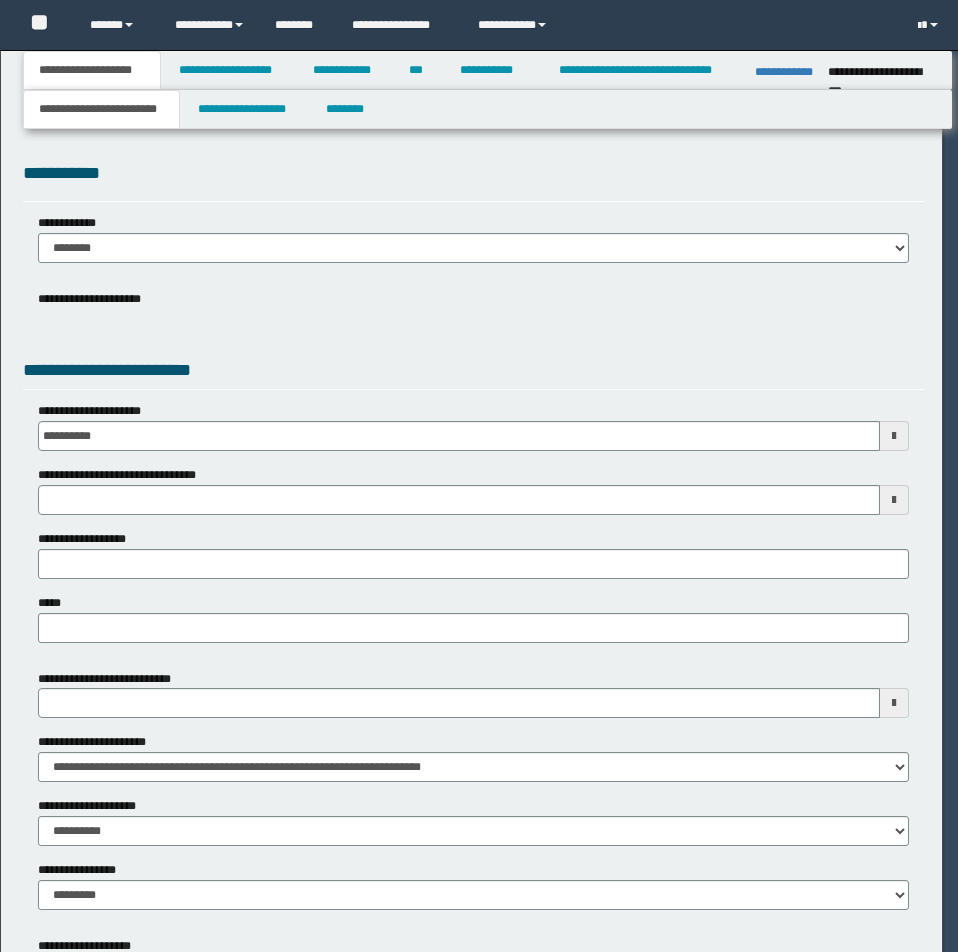 select on "*" 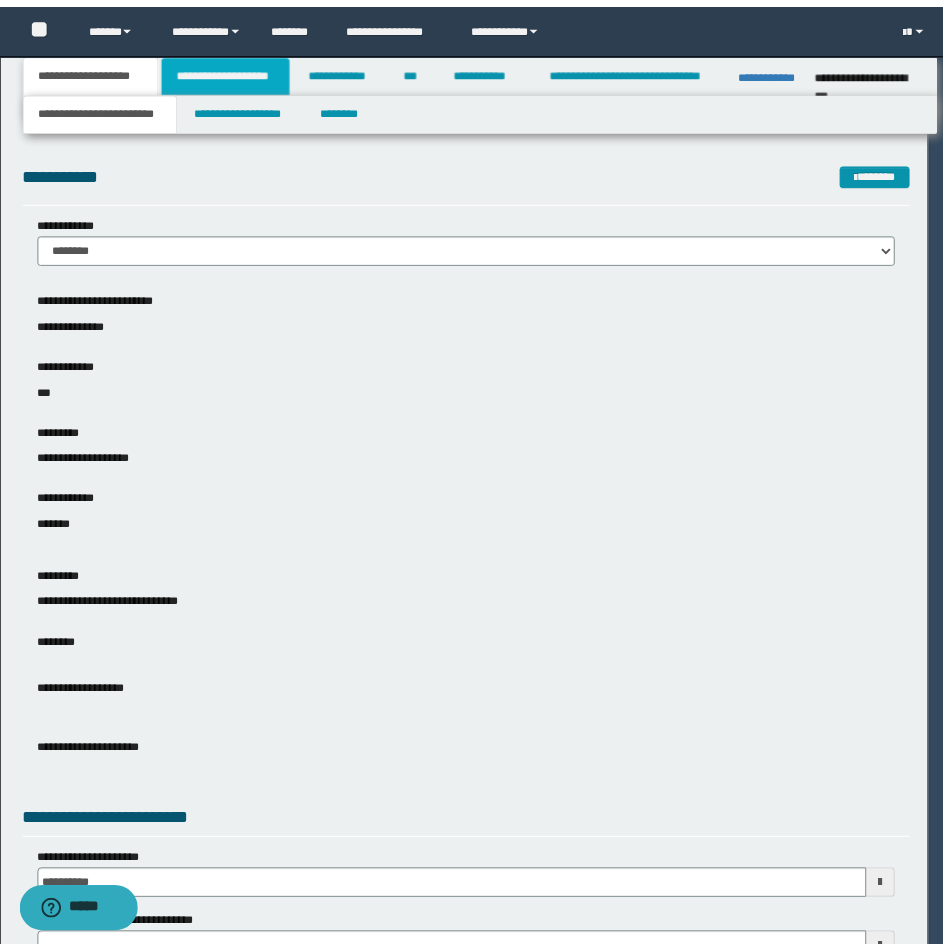 scroll, scrollTop: 0, scrollLeft: 0, axis: both 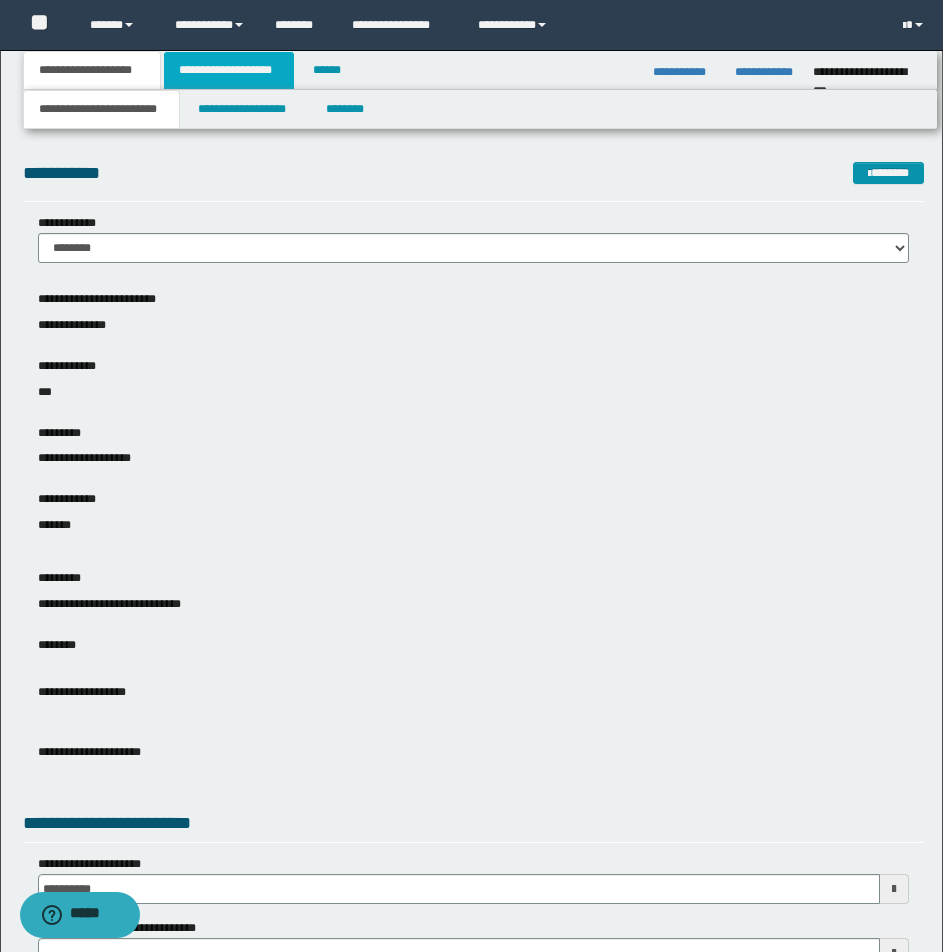 click on "**********" at bounding box center [229, 70] 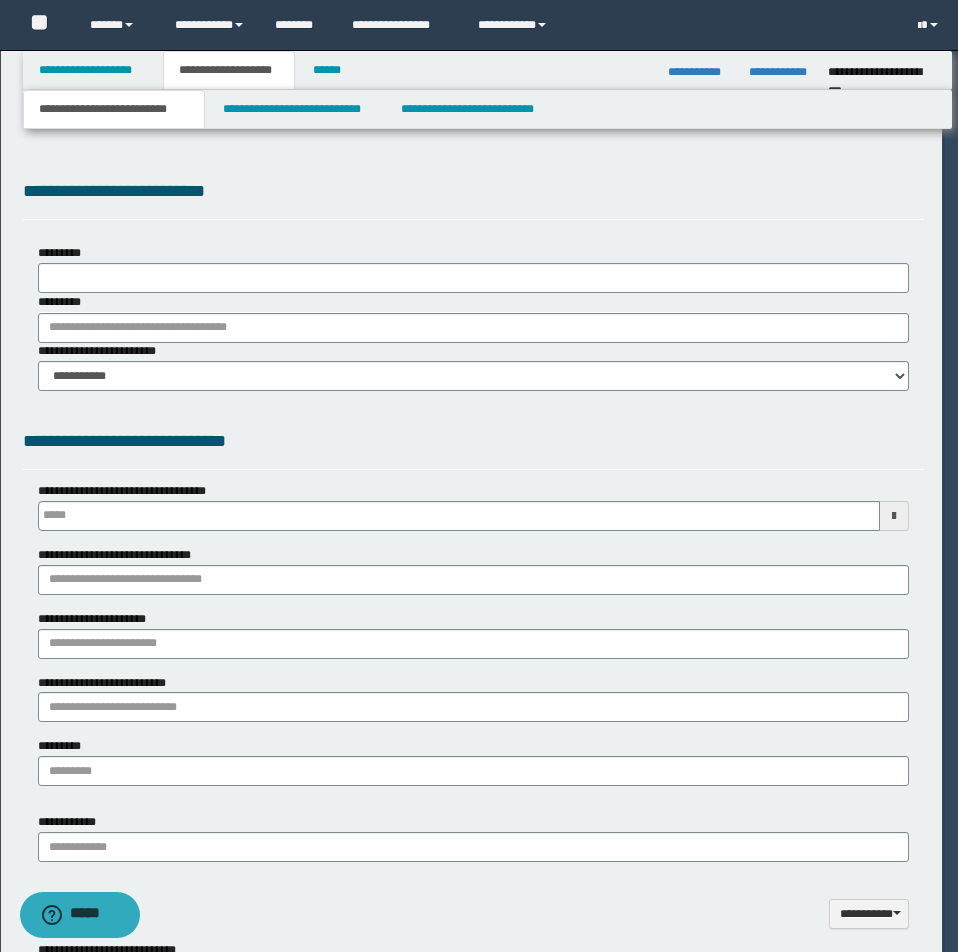 type 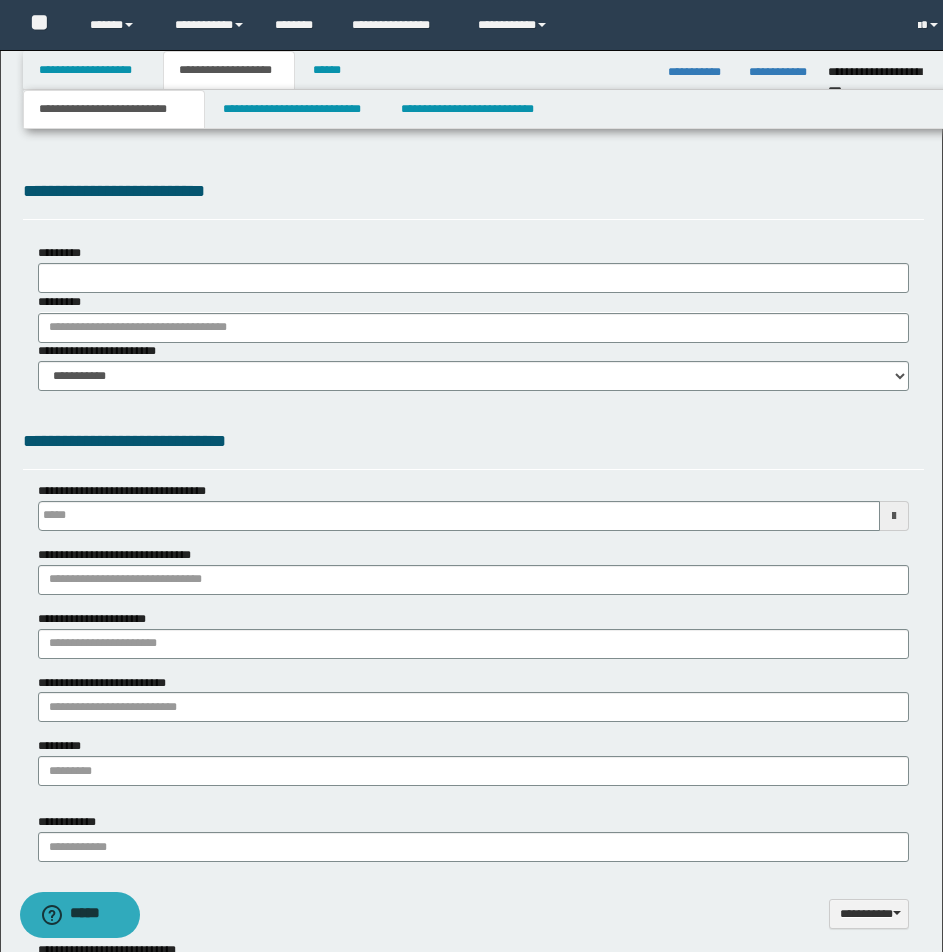 select on "*" 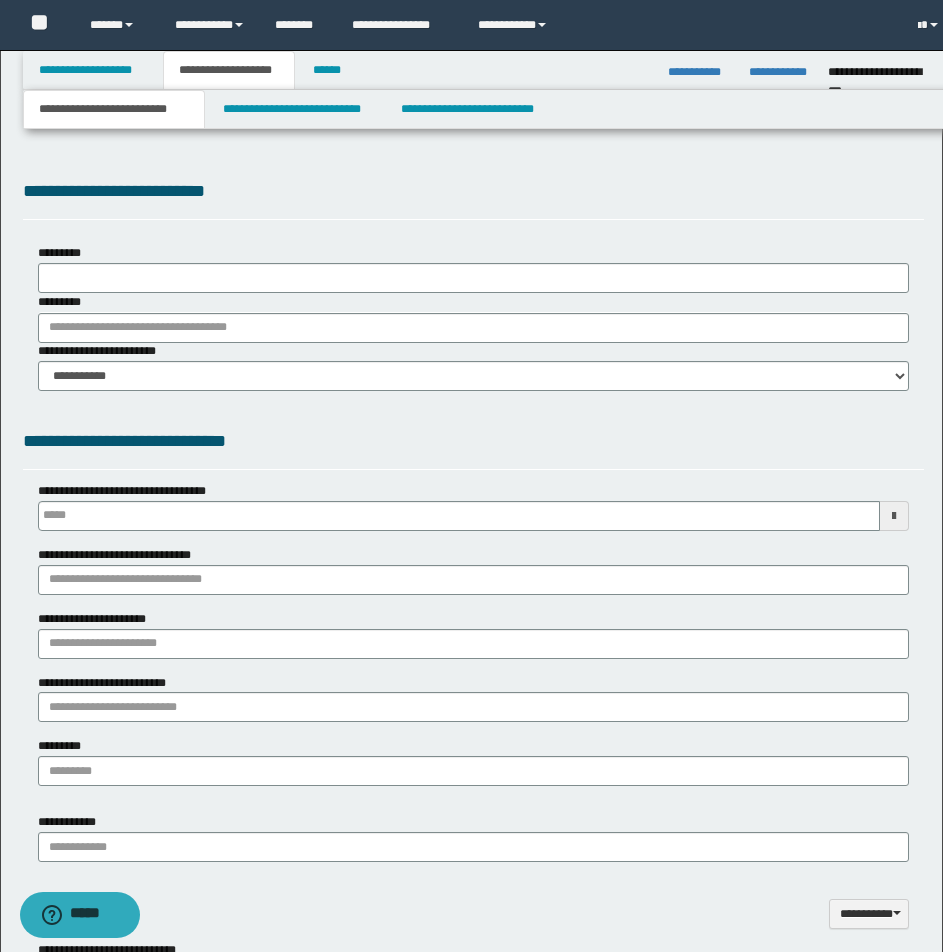 type 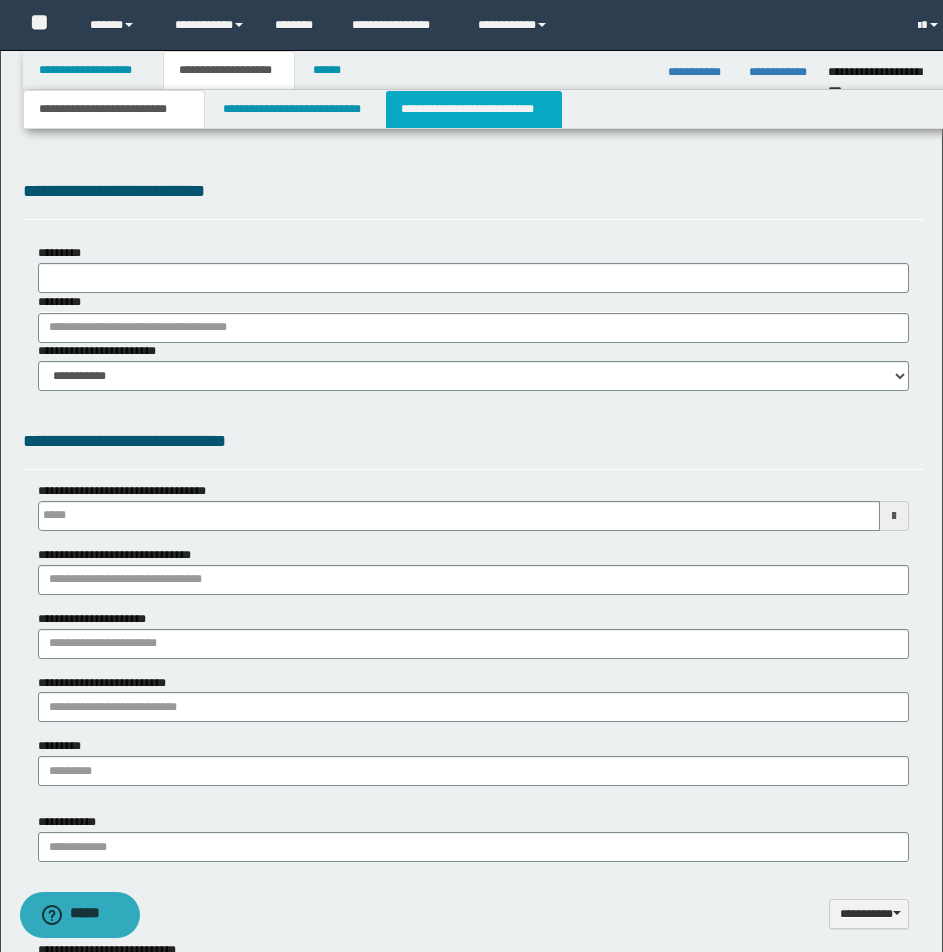scroll, scrollTop: 0, scrollLeft: 0, axis: both 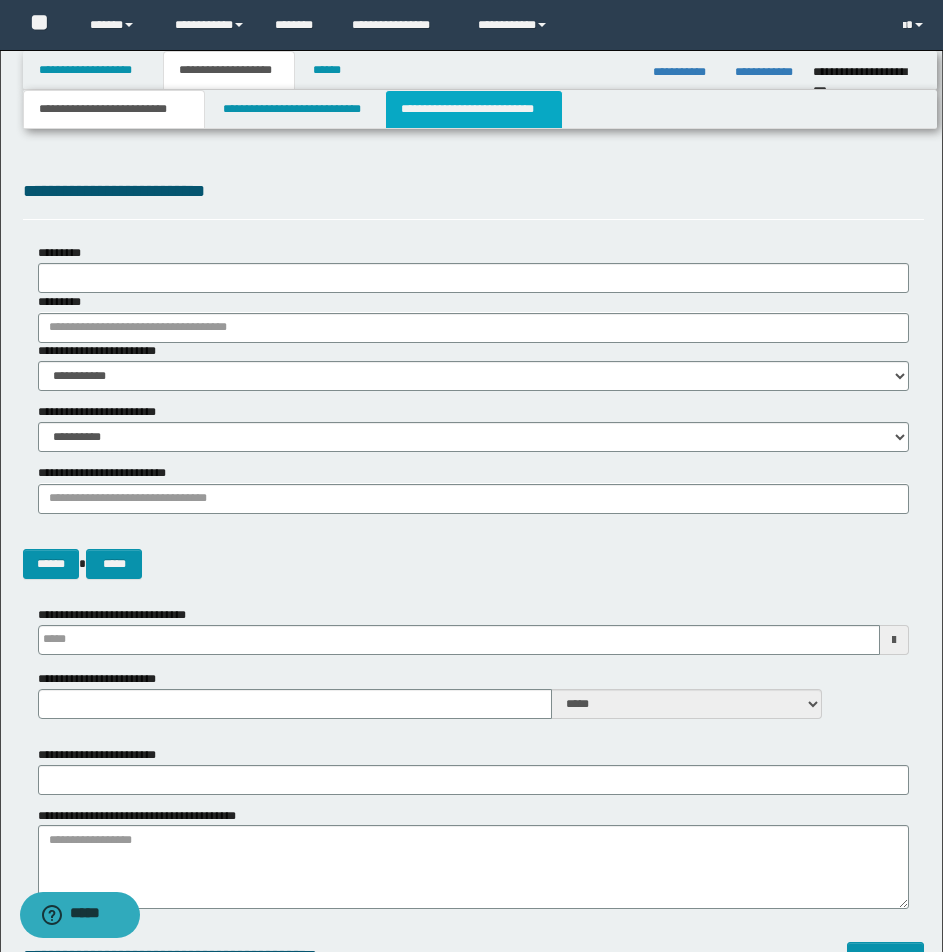 click on "**********" at bounding box center [474, 109] 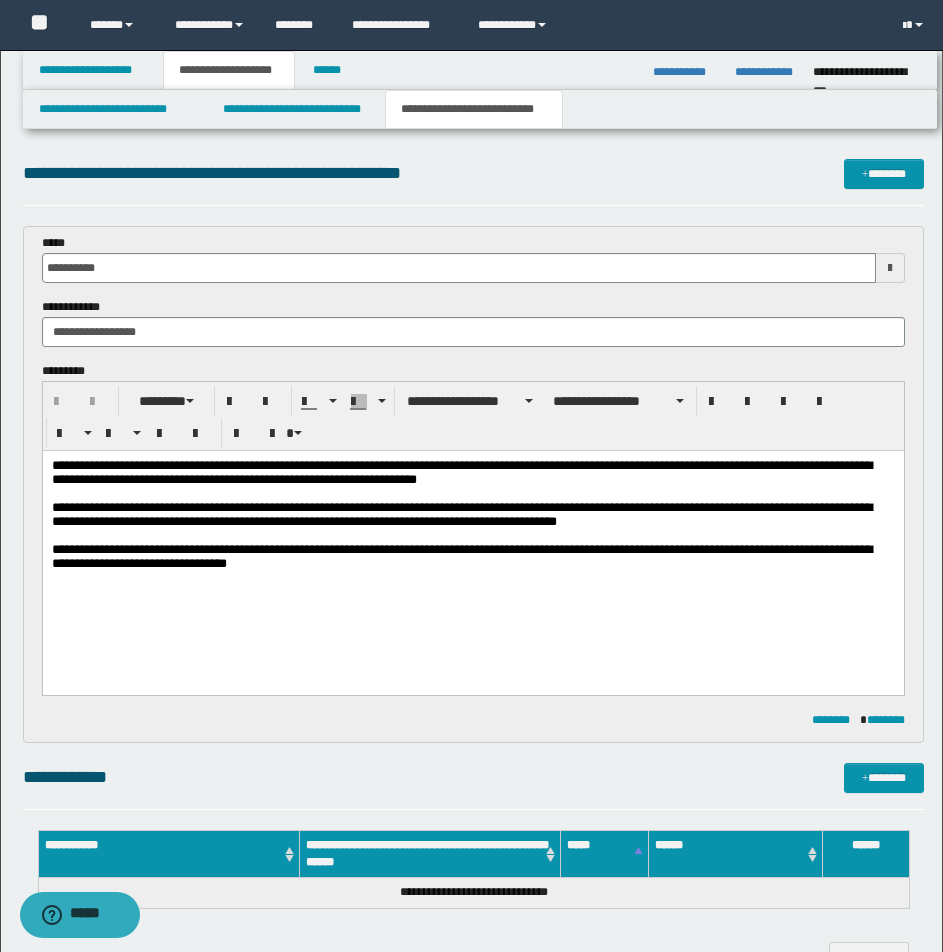 scroll, scrollTop: 0, scrollLeft: 0, axis: both 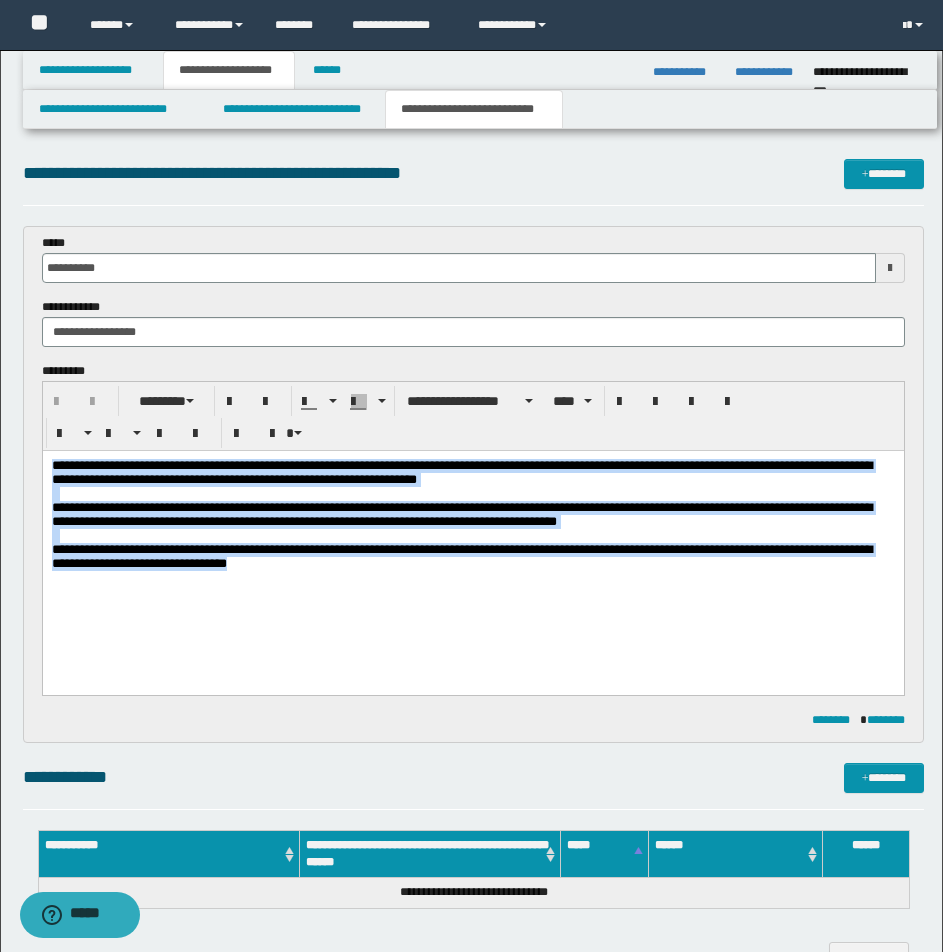 drag, startPoint x: 50, startPoint y: 461, endPoint x: 475, endPoint y: 637, distance: 460.0011 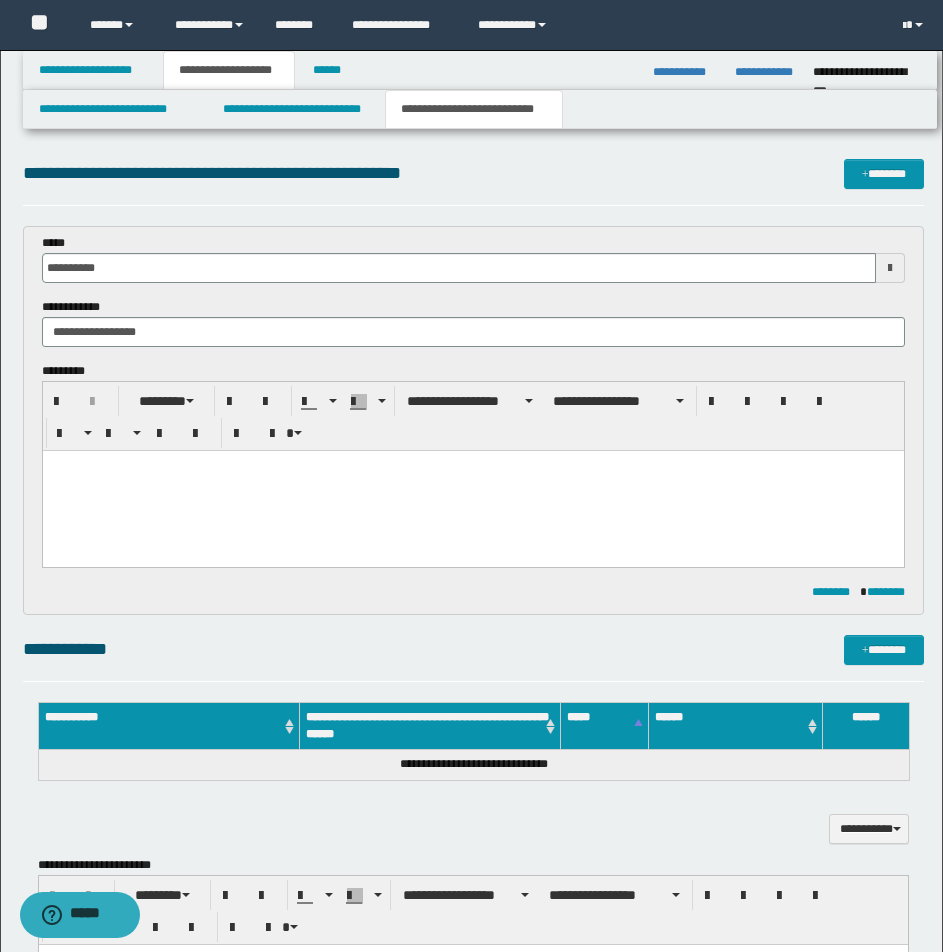 paste 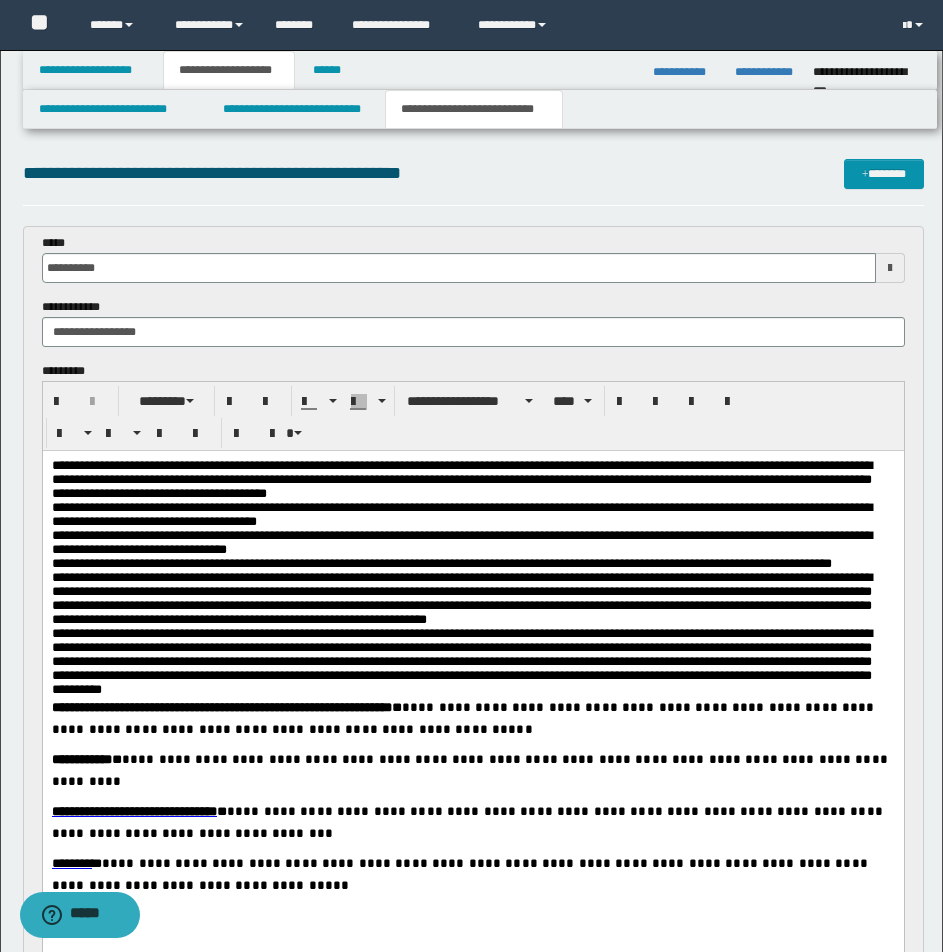 click on "**********" at bounding box center (472, 719) 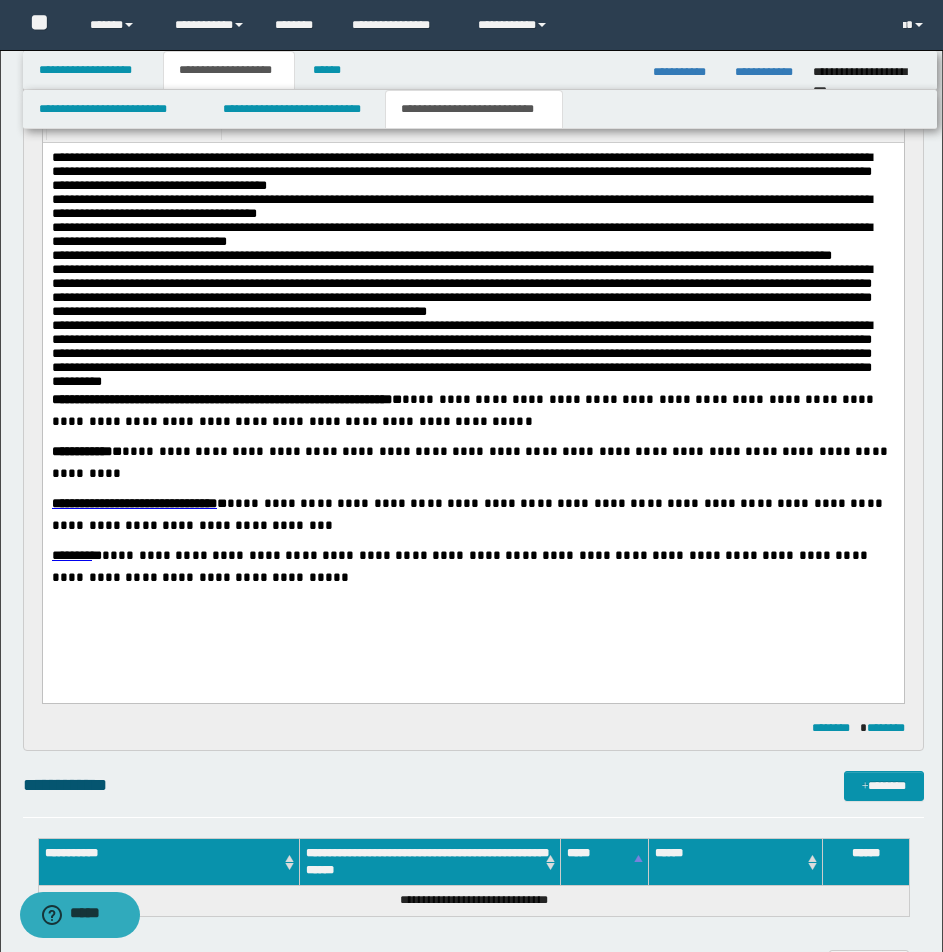 scroll, scrollTop: 383, scrollLeft: 0, axis: vertical 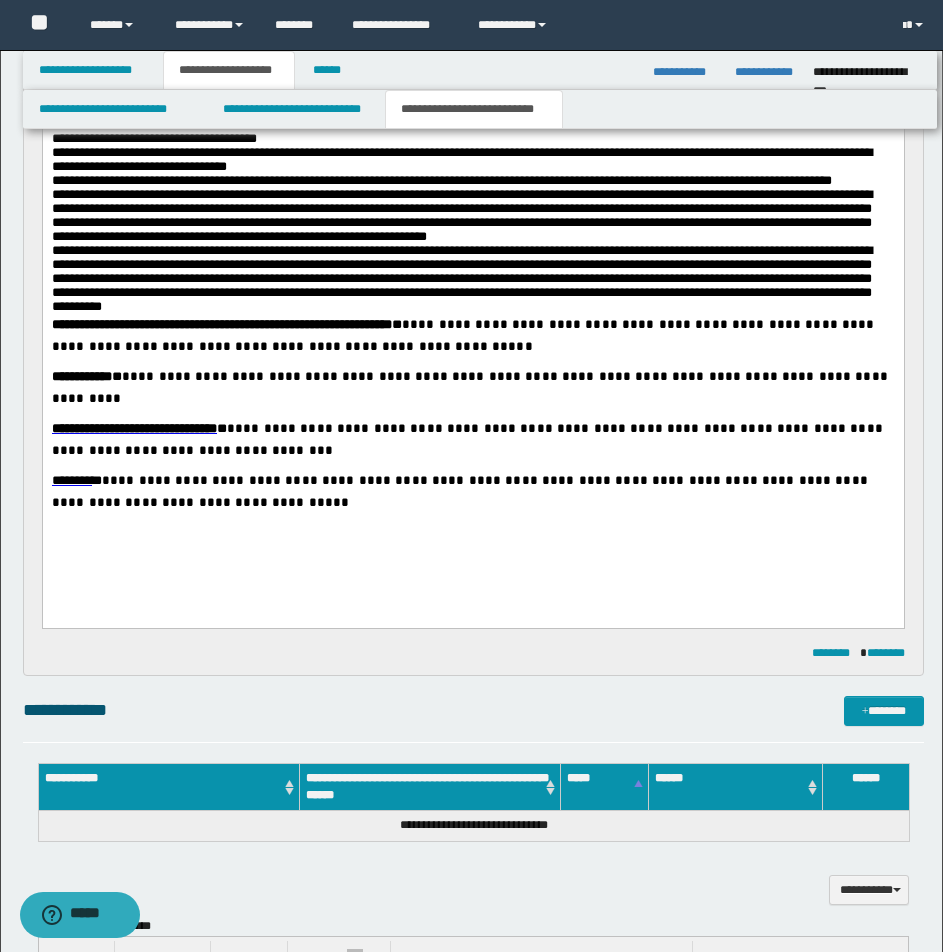 click on "**********" at bounding box center [472, 279] 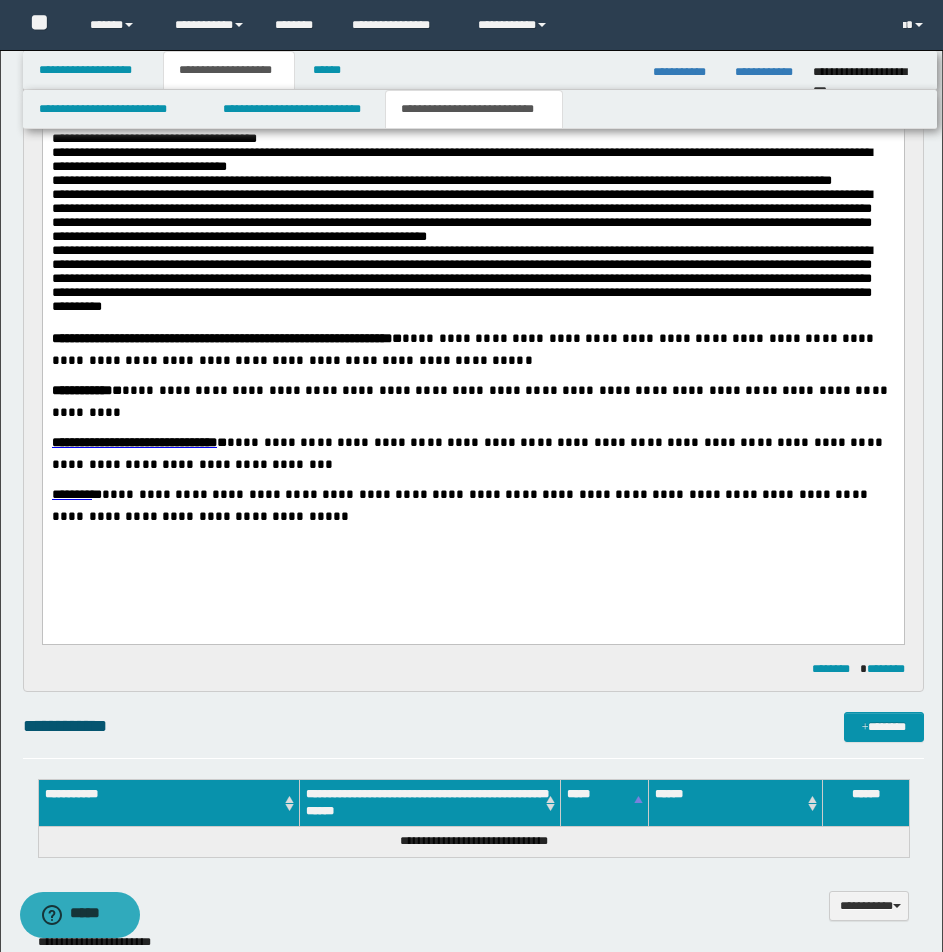 click on "**********" at bounding box center (472, 279) 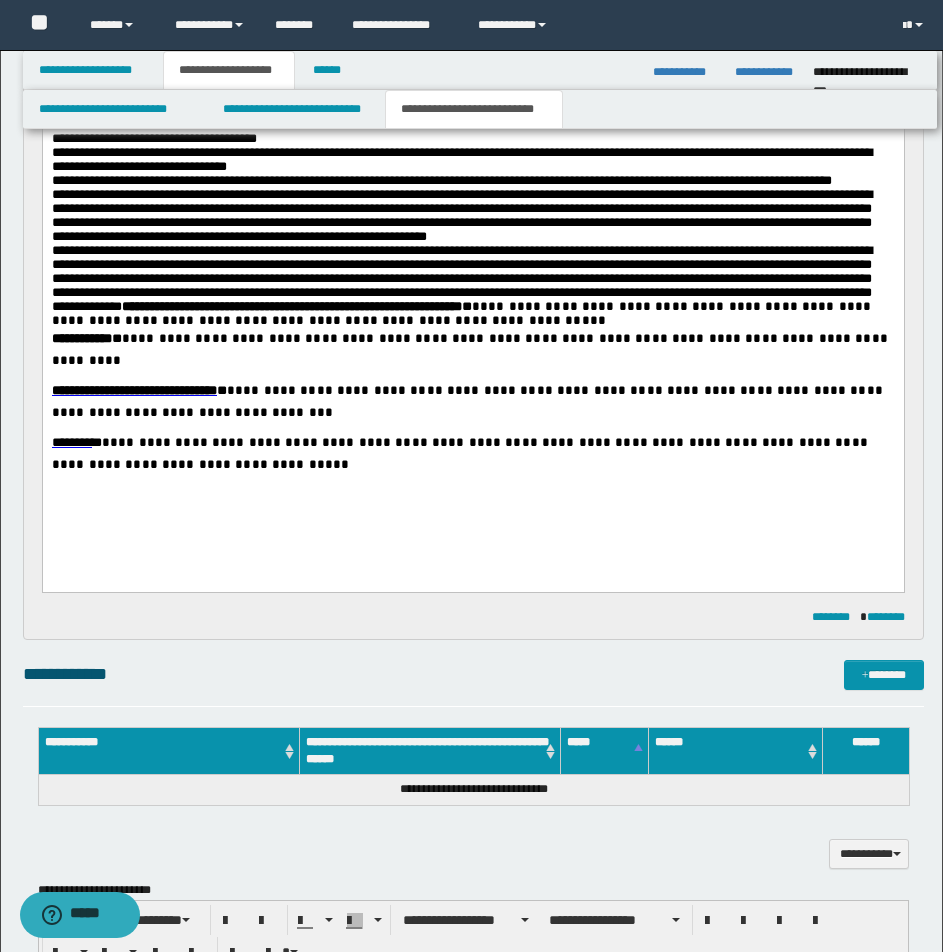 click on "**********" at bounding box center [460, 313] 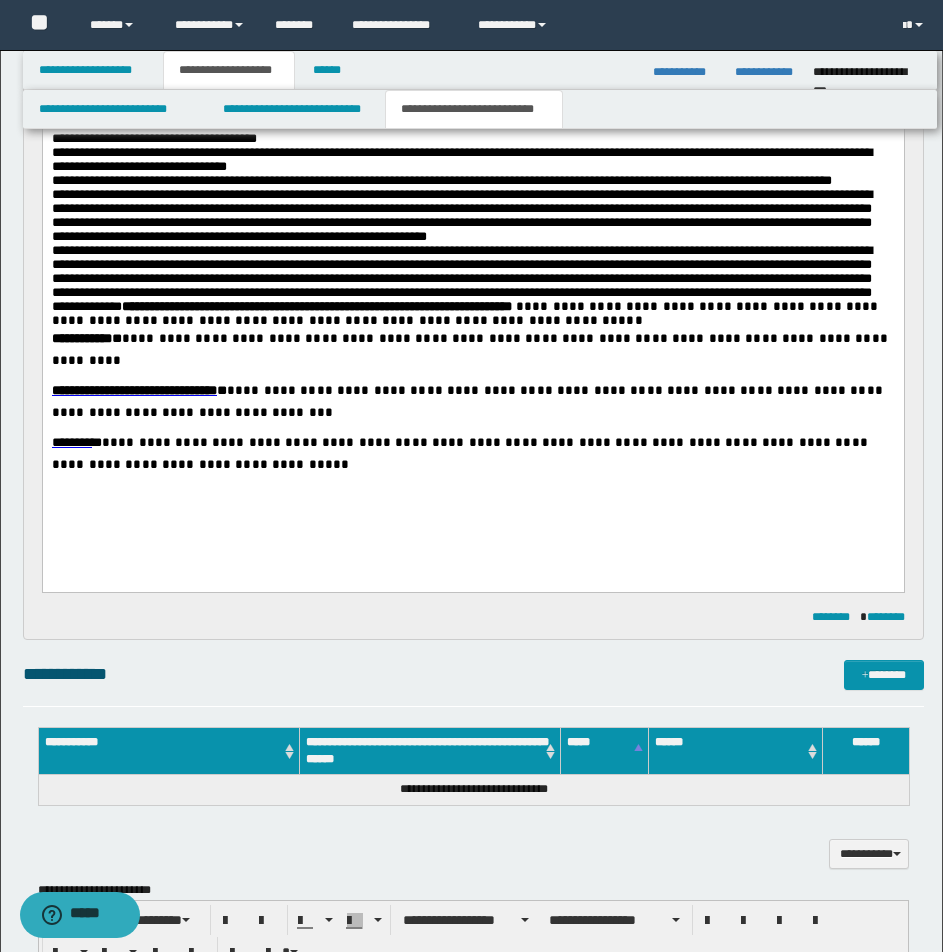 click on "**********" at bounding box center (464, 313) 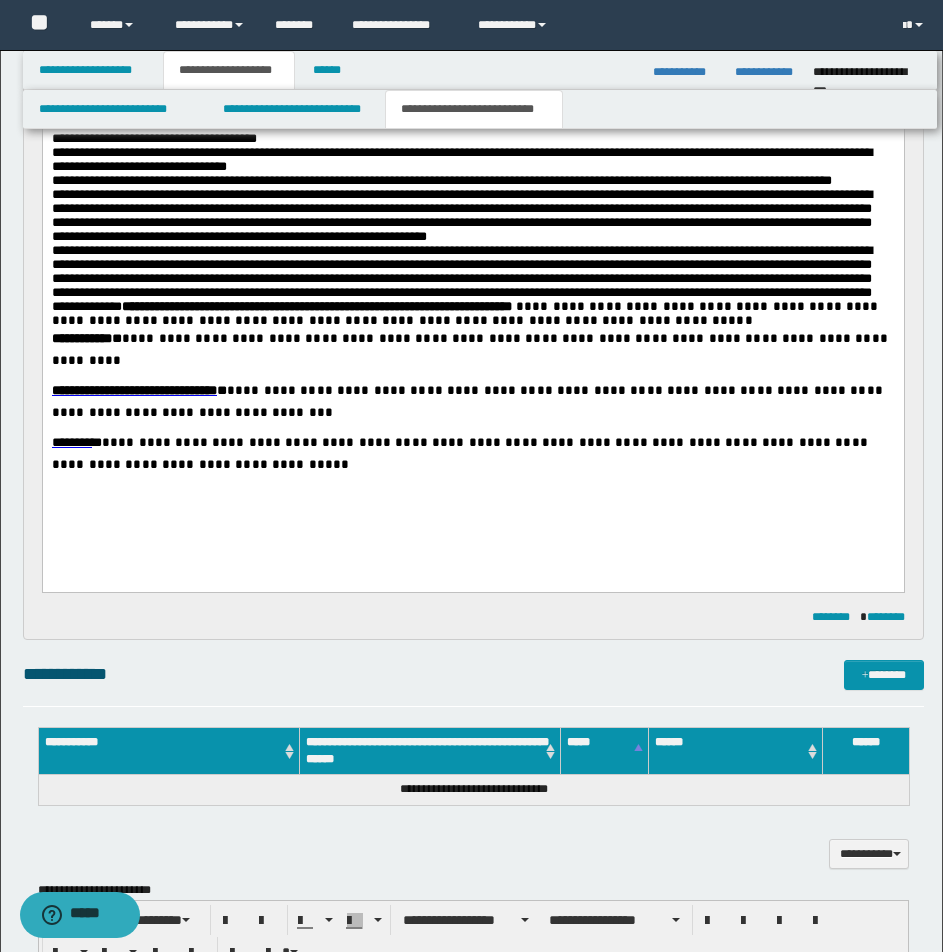 click on "**********" at bounding box center [464, 313] 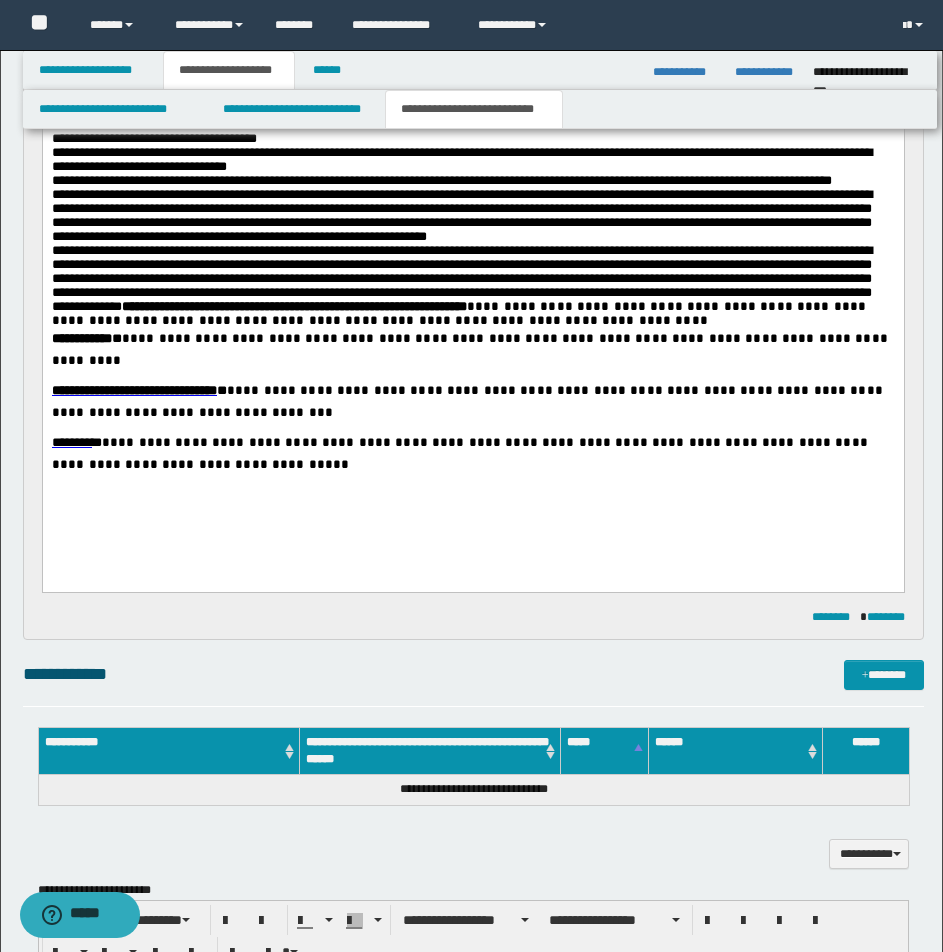 click on "**********" at bounding box center [472, 286] 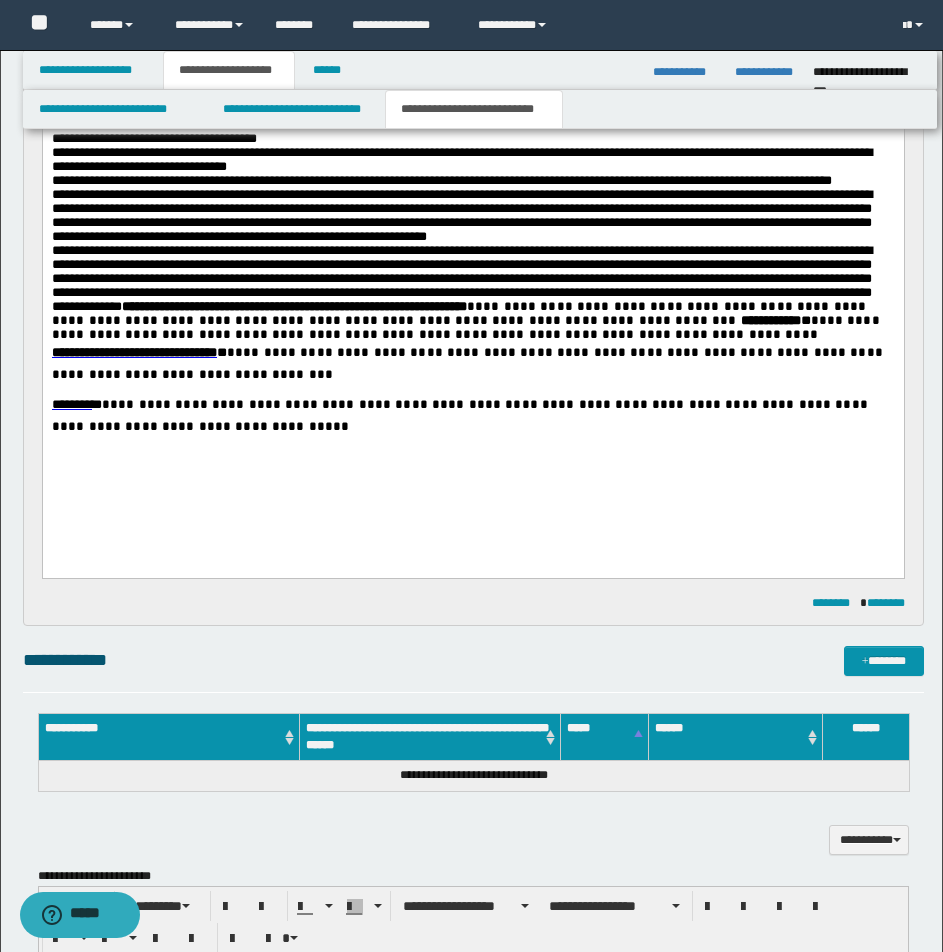 click on "**********" at bounding box center (472, 293) 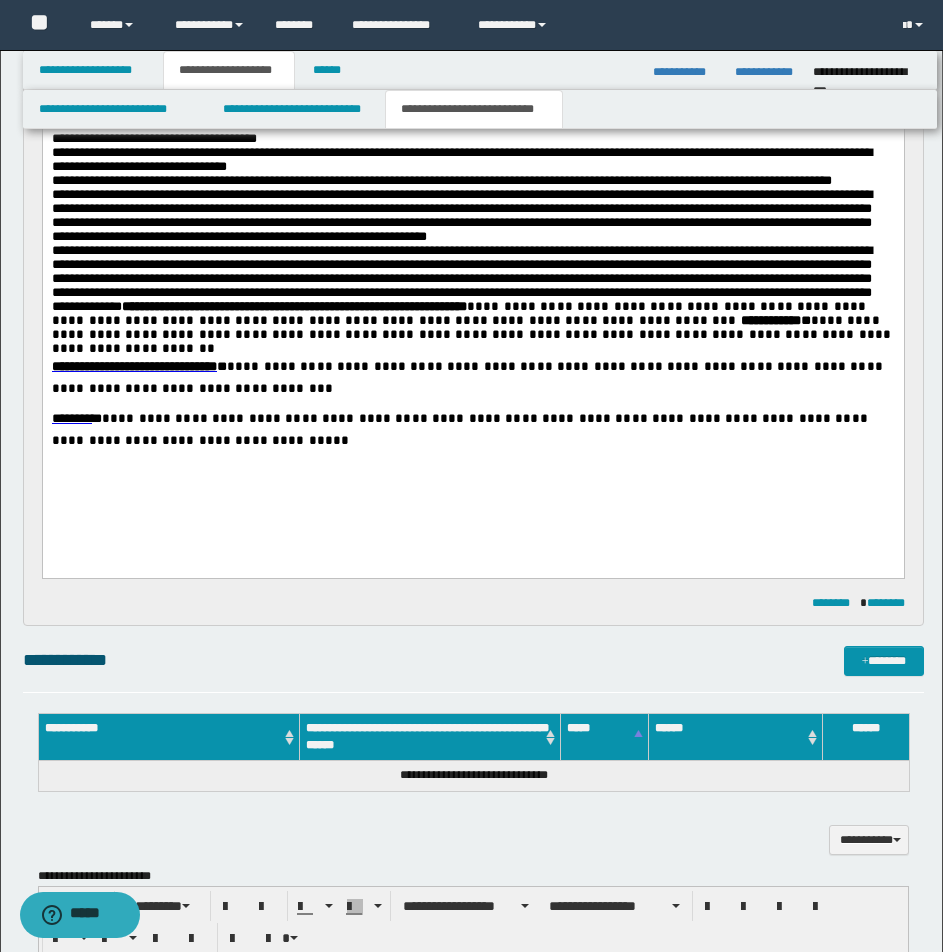click on "**********" at bounding box center (770, 320) 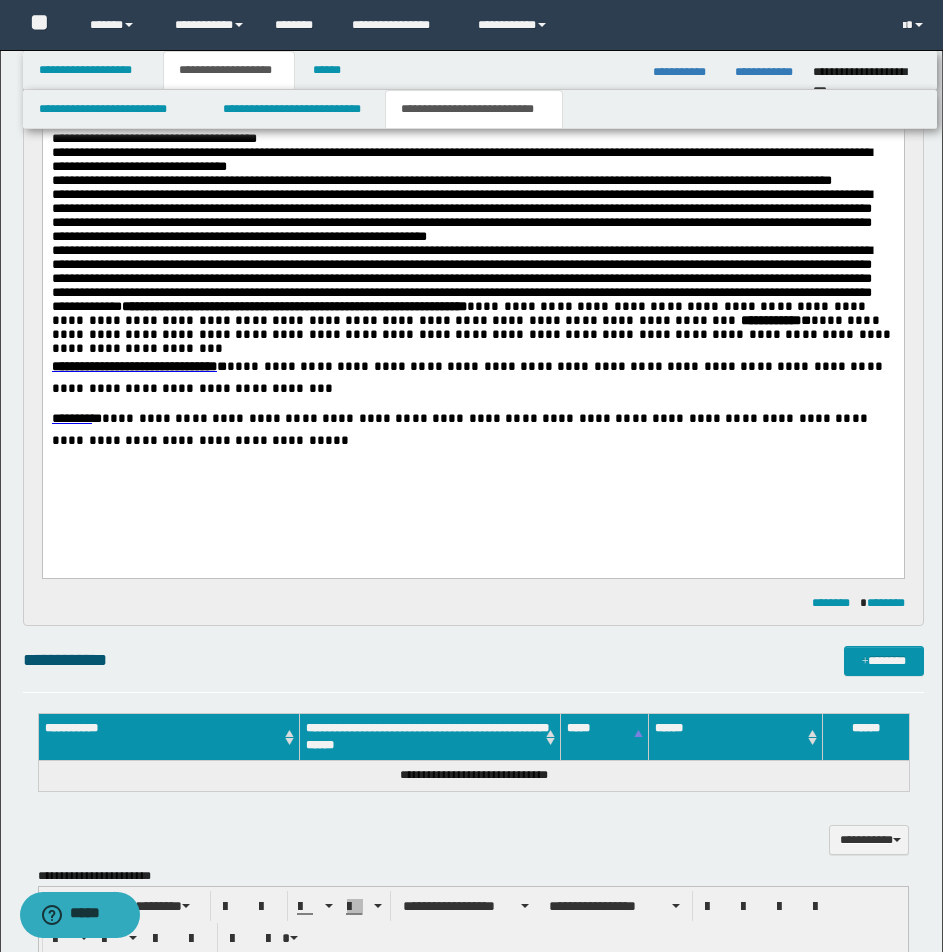 click on "**********" at bounding box center (472, 300) 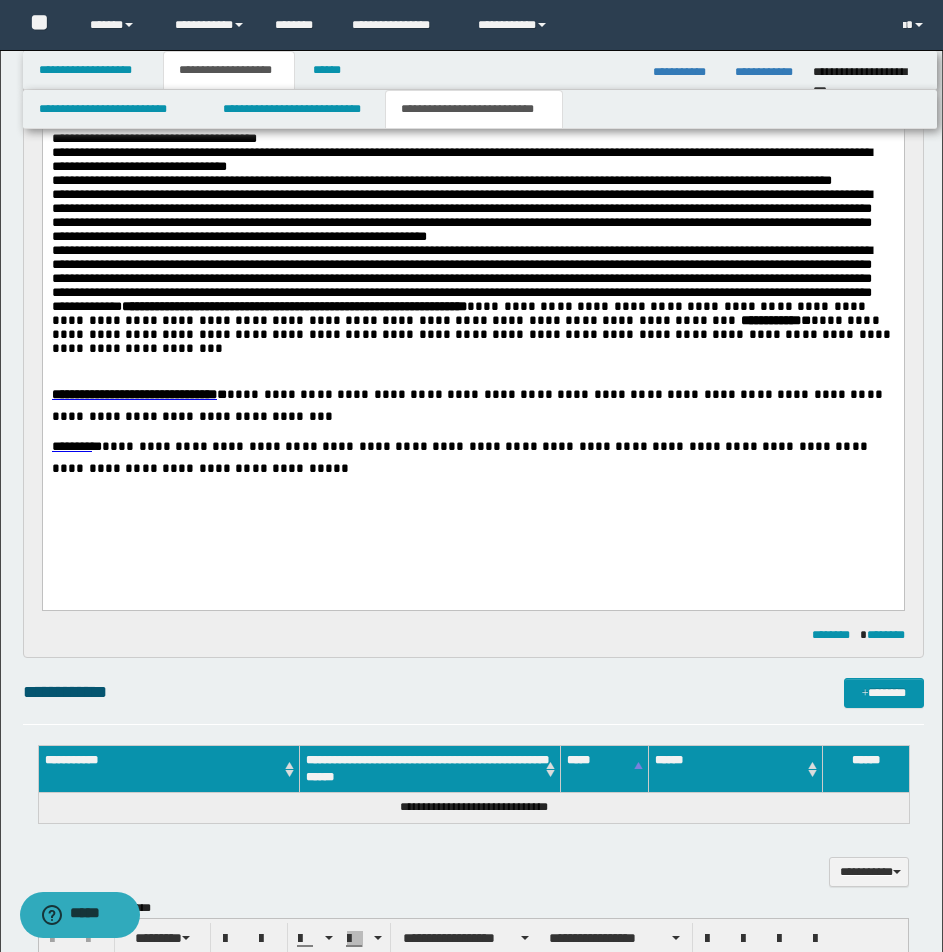 click on "**********" at bounding box center [472, 300] 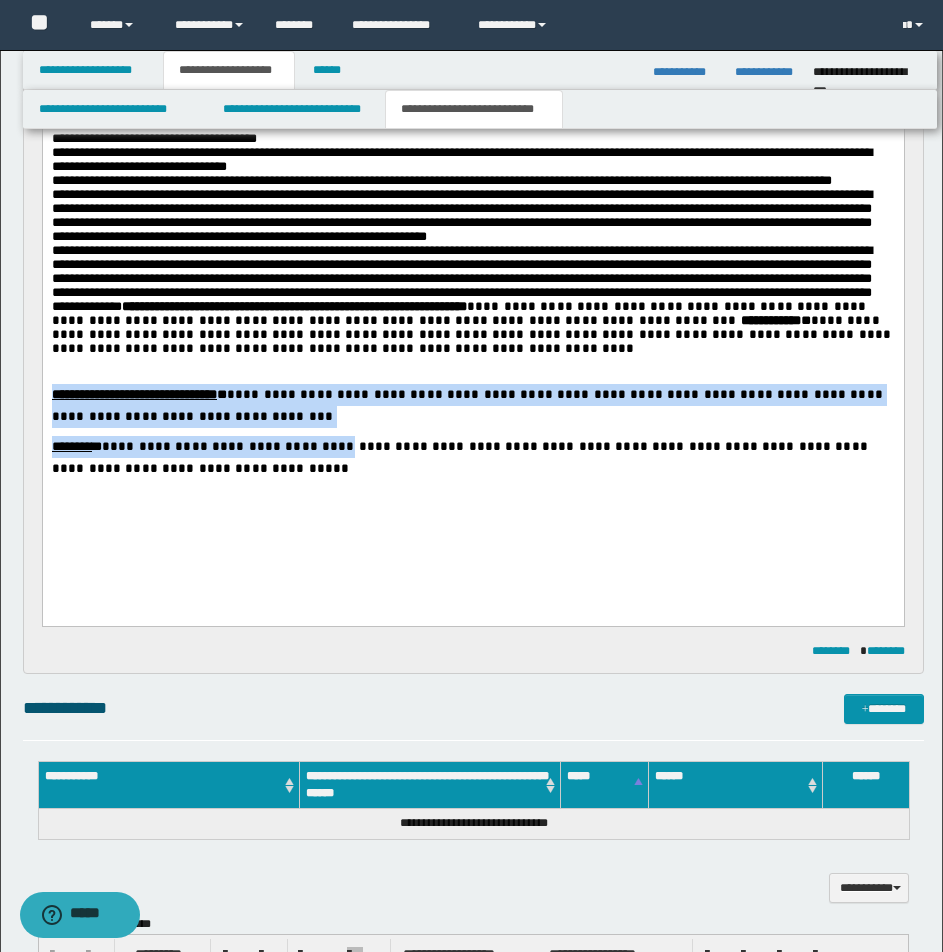 drag, startPoint x: 53, startPoint y: 452, endPoint x: 279, endPoint y: 510, distance: 233.3238 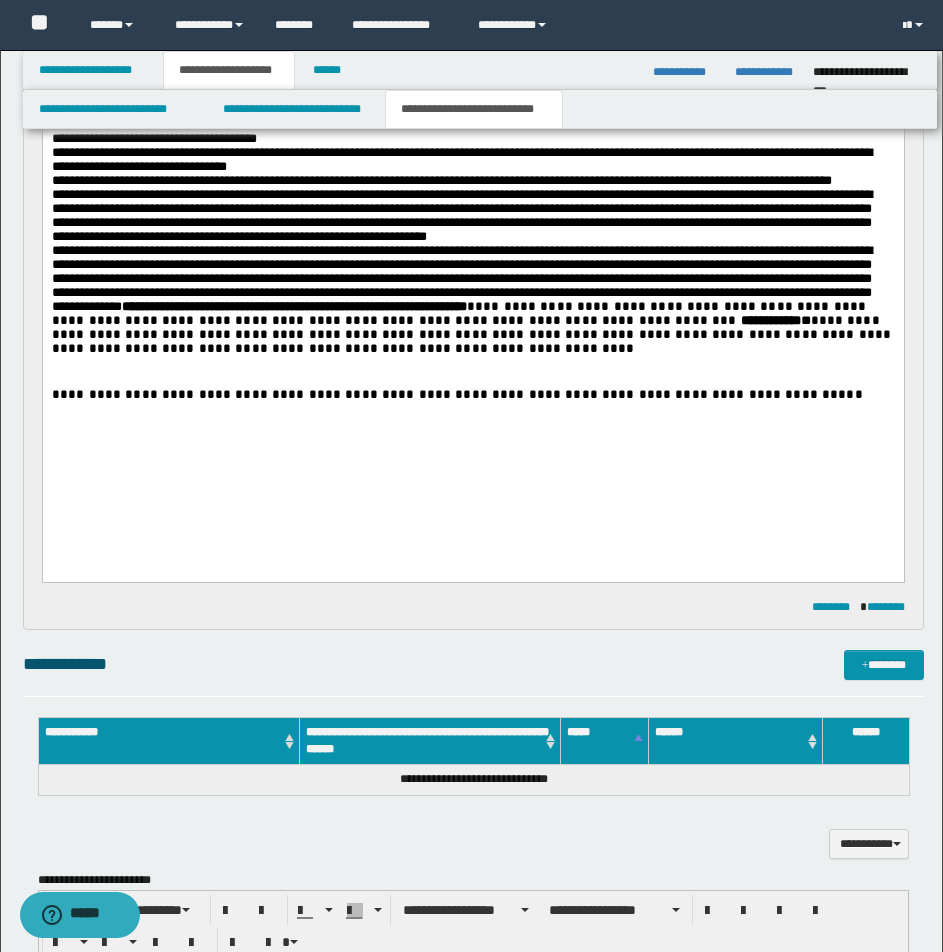 click on "**********" at bounding box center (472, 300) 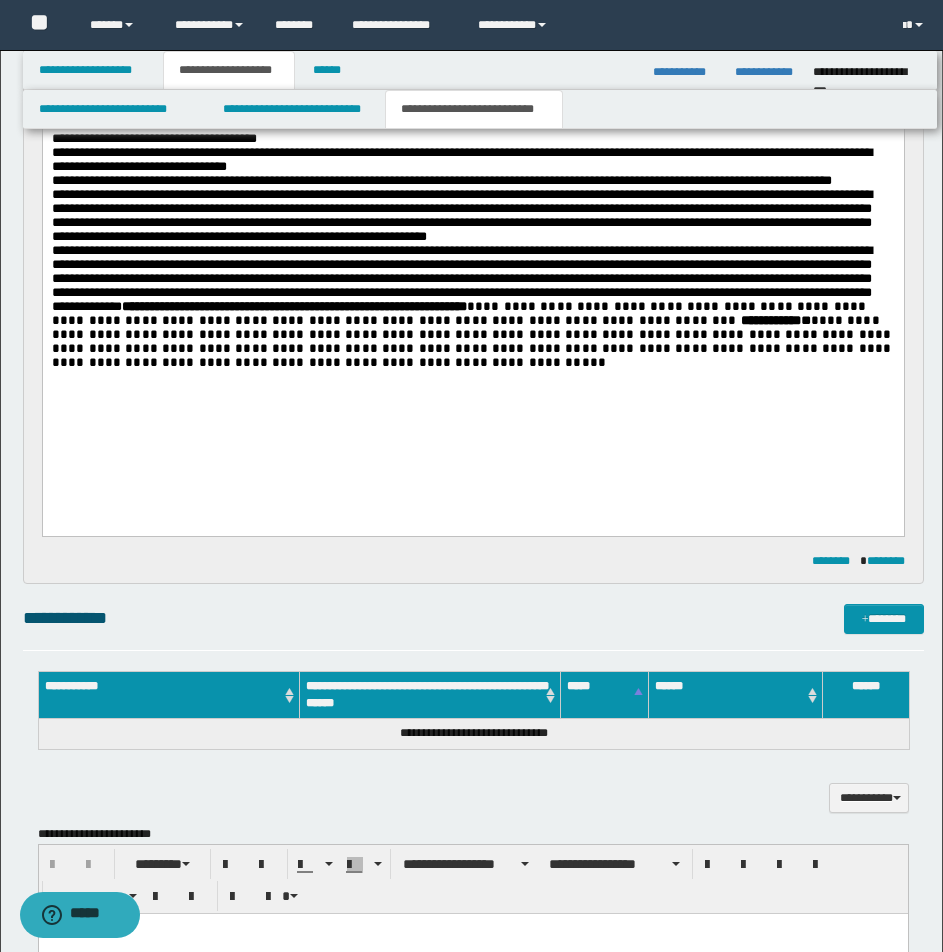 click on "**********" at bounding box center [472, 307] 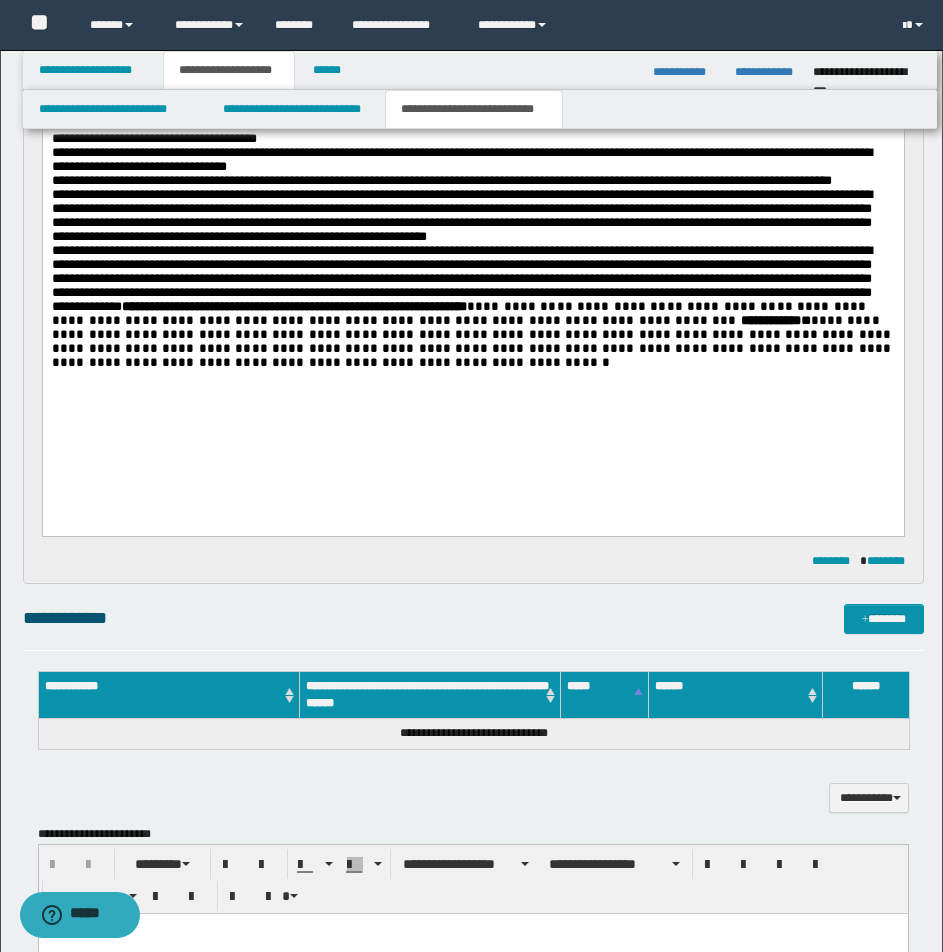 click on "**********" at bounding box center (472, 307) 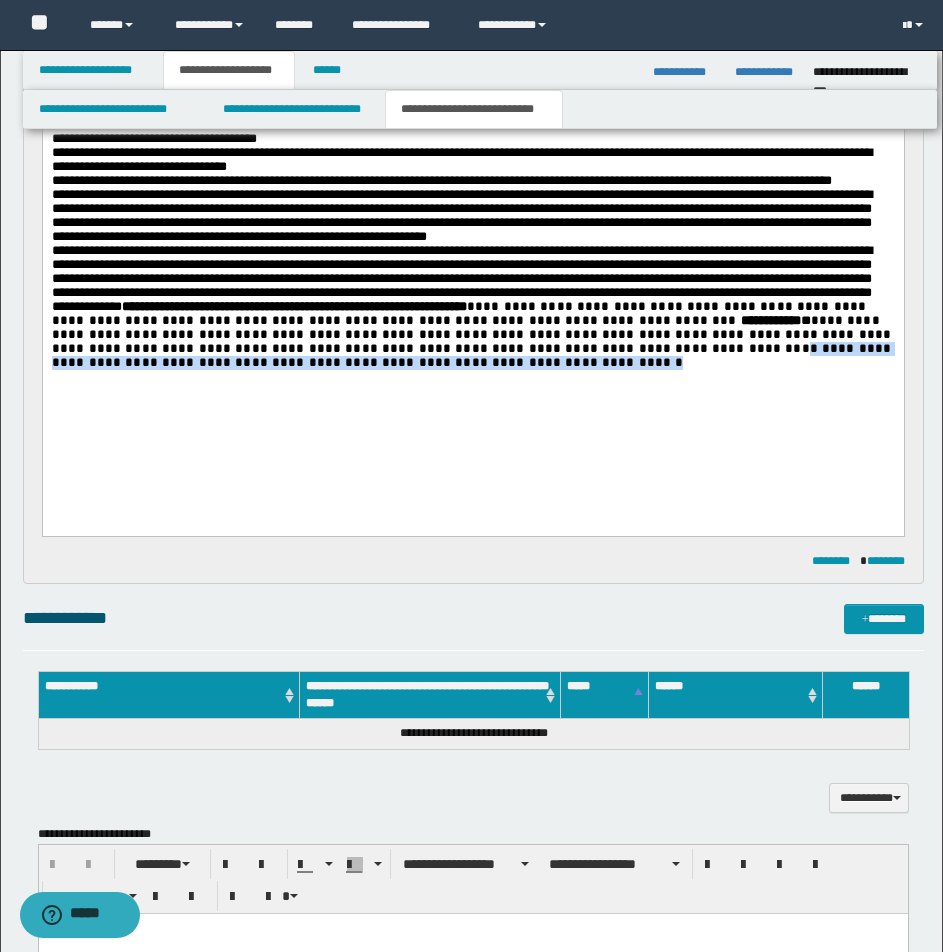 drag, startPoint x: 407, startPoint y: 405, endPoint x: 427, endPoint y: 424, distance: 27.58623 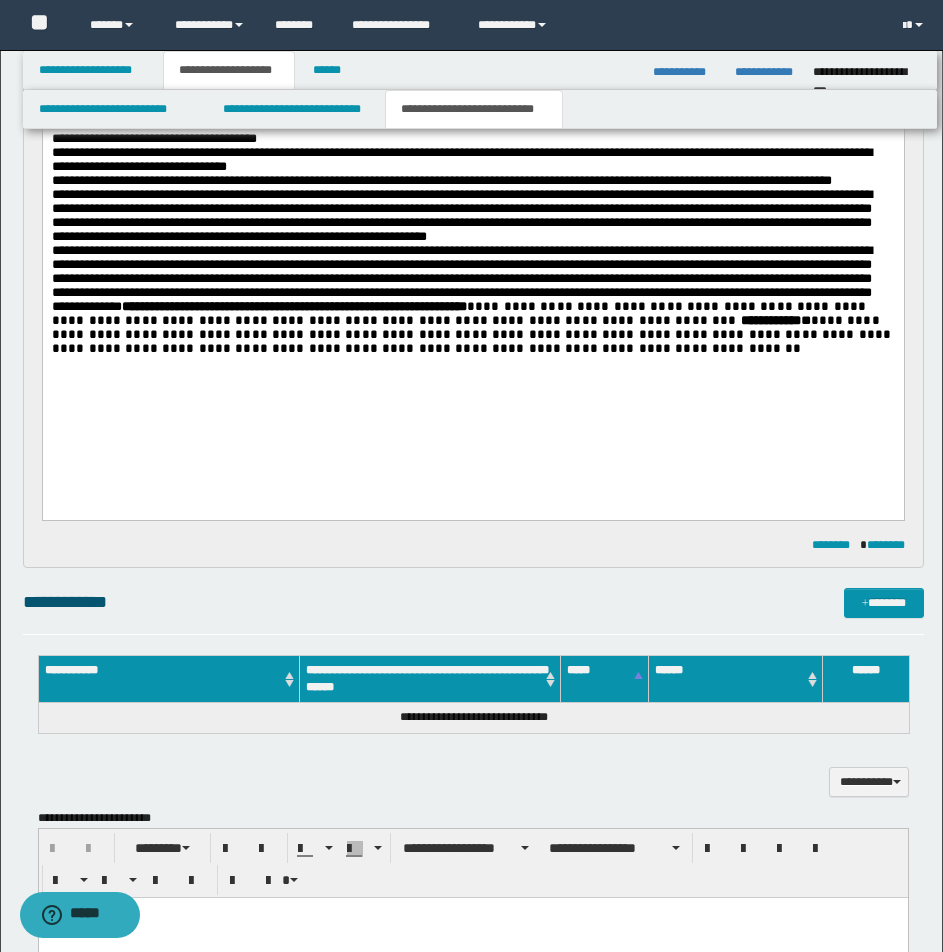 click on "**********" at bounding box center (472, 300) 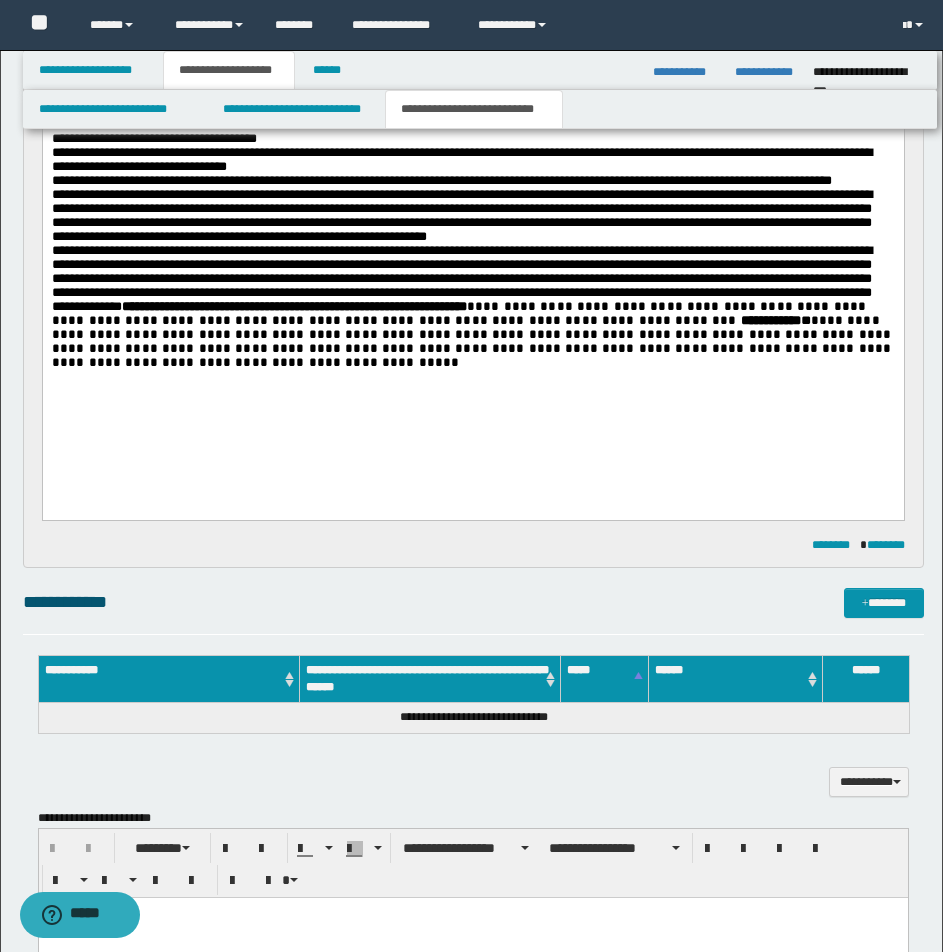 click on "**********" at bounding box center (472, 307) 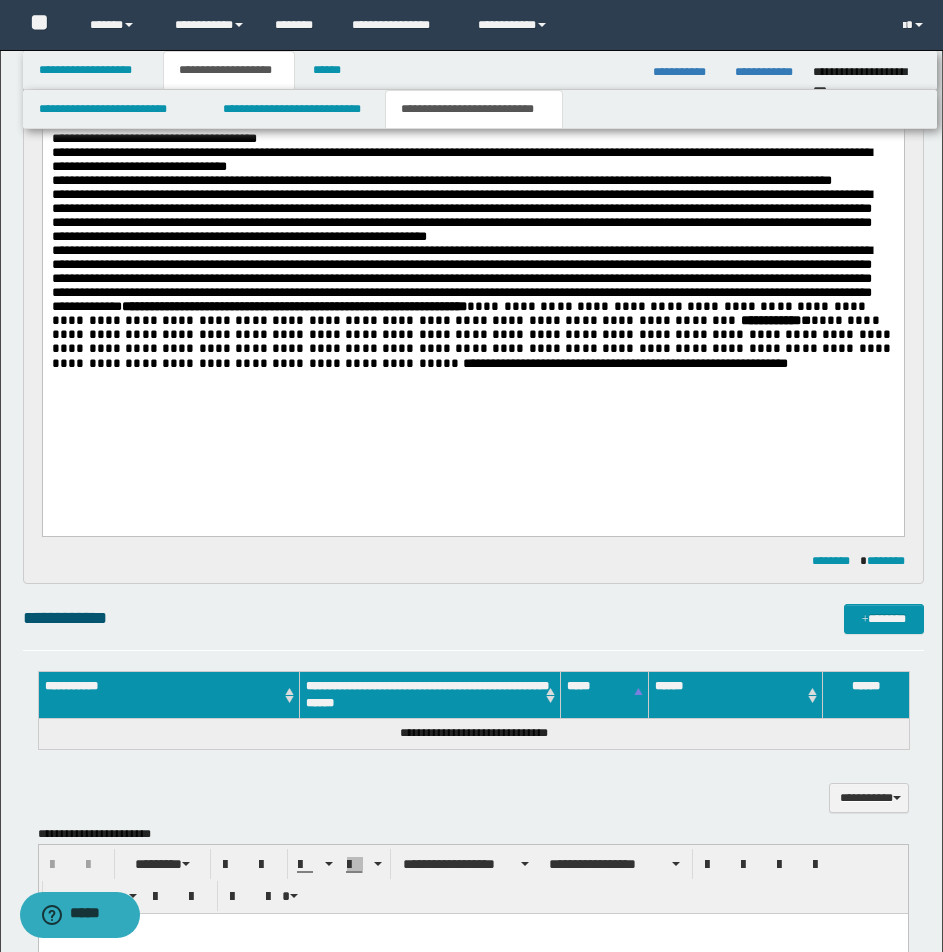 scroll, scrollTop: 423, scrollLeft: 0, axis: vertical 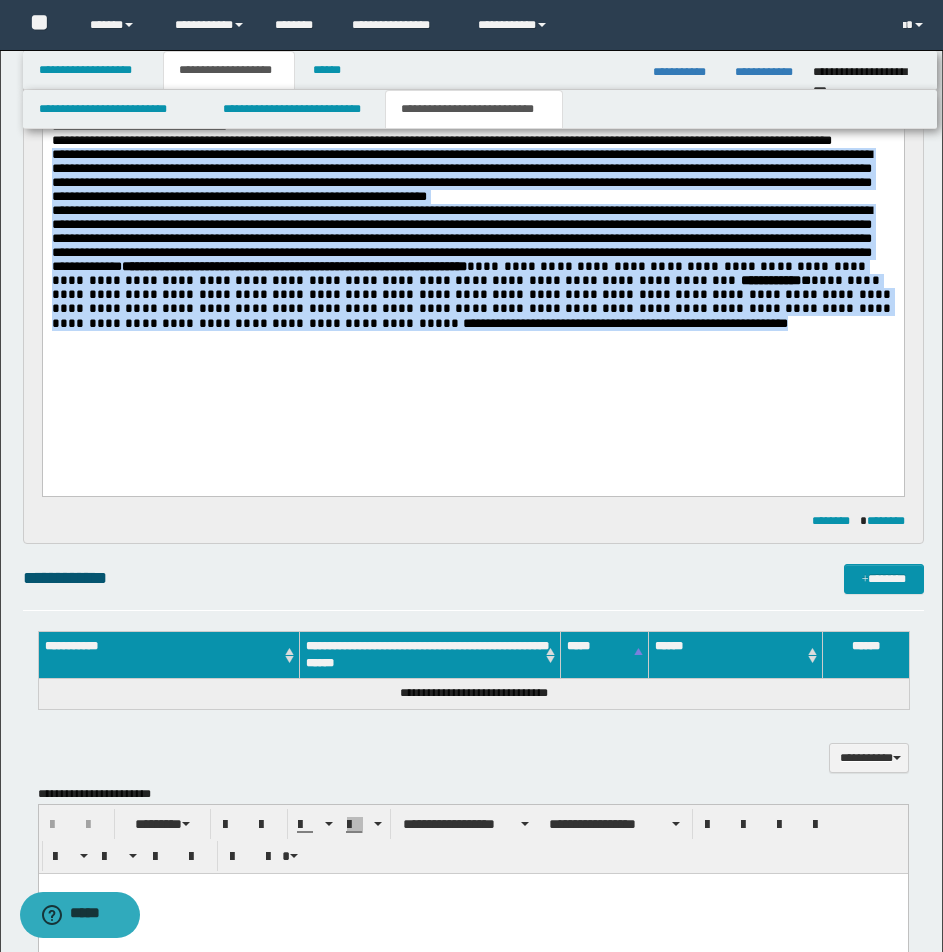drag, startPoint x: 50, startPoint y: 185, endPoint x: 413, endPoint y: 436, distance: 441.32755 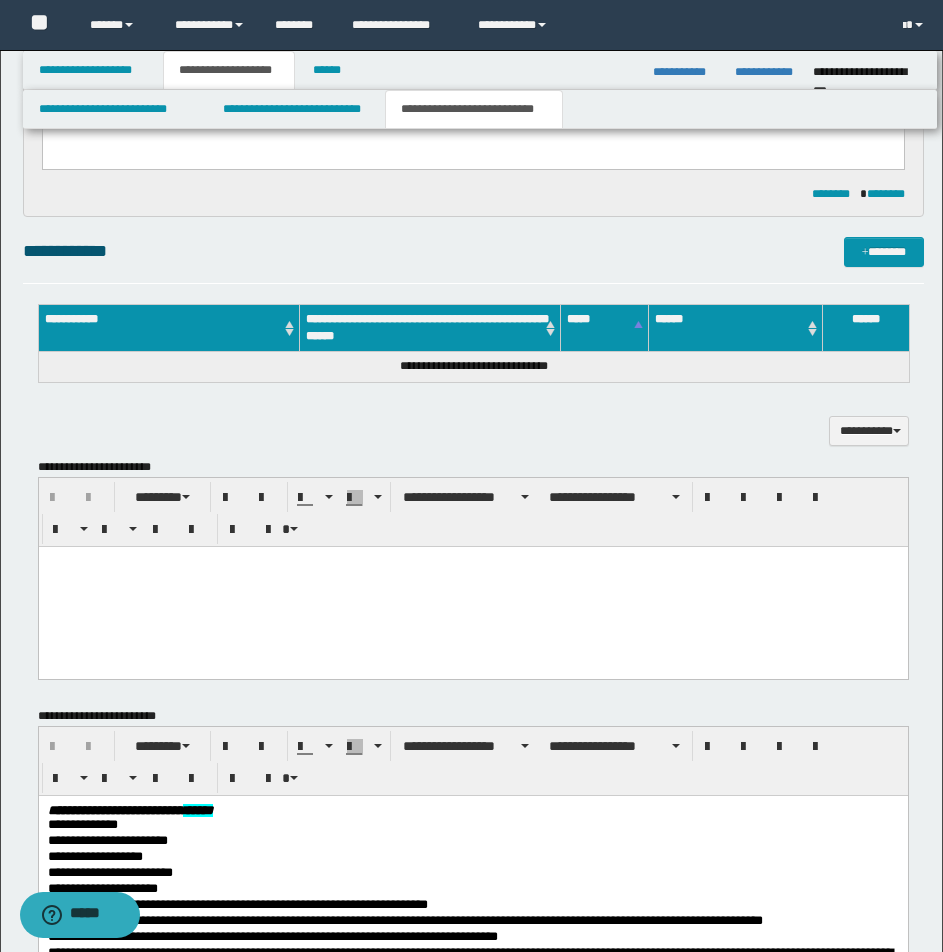 scroll, scrollTop: 763, scrollLeft: 0, axis: vertical 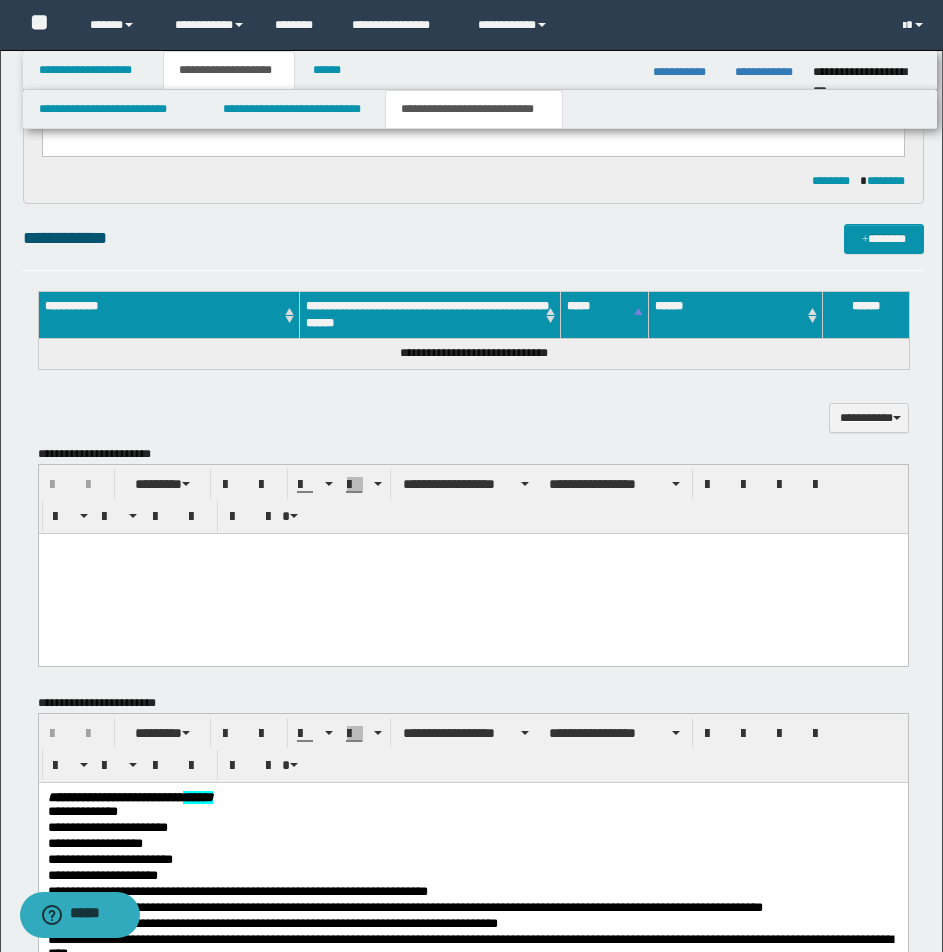 click at bounding box center [472, 573] 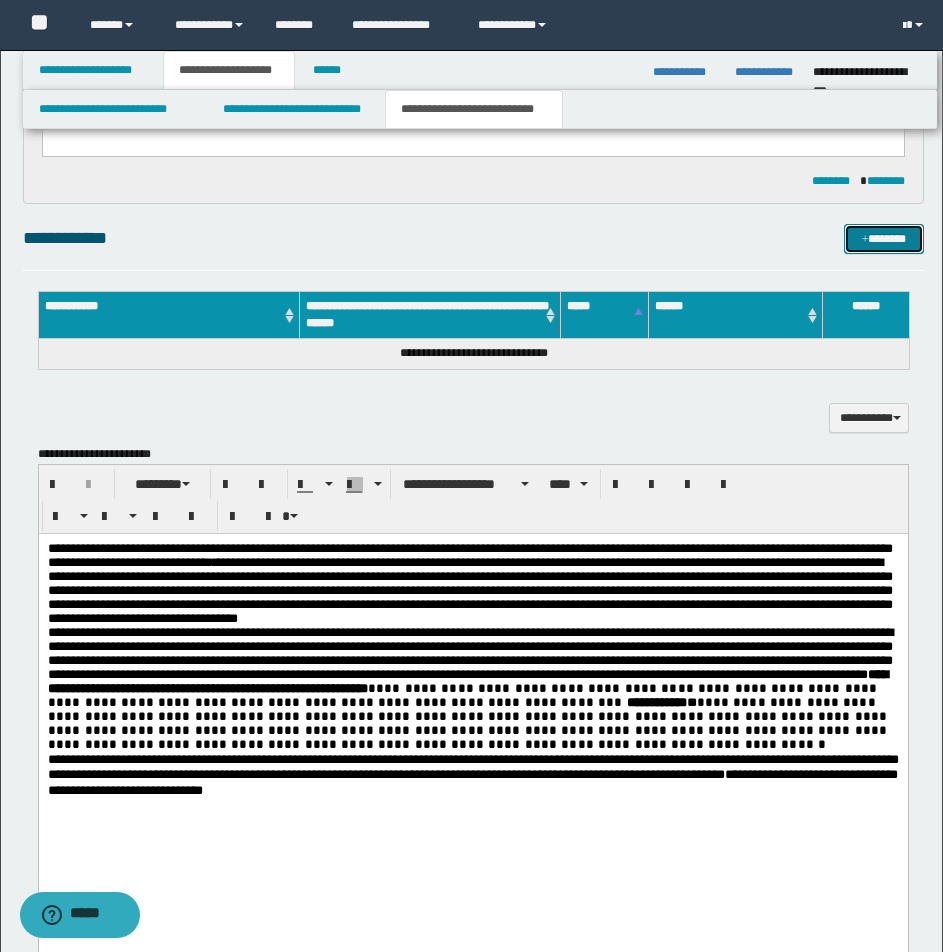 click on "*******" at bounding box center [884, 239] 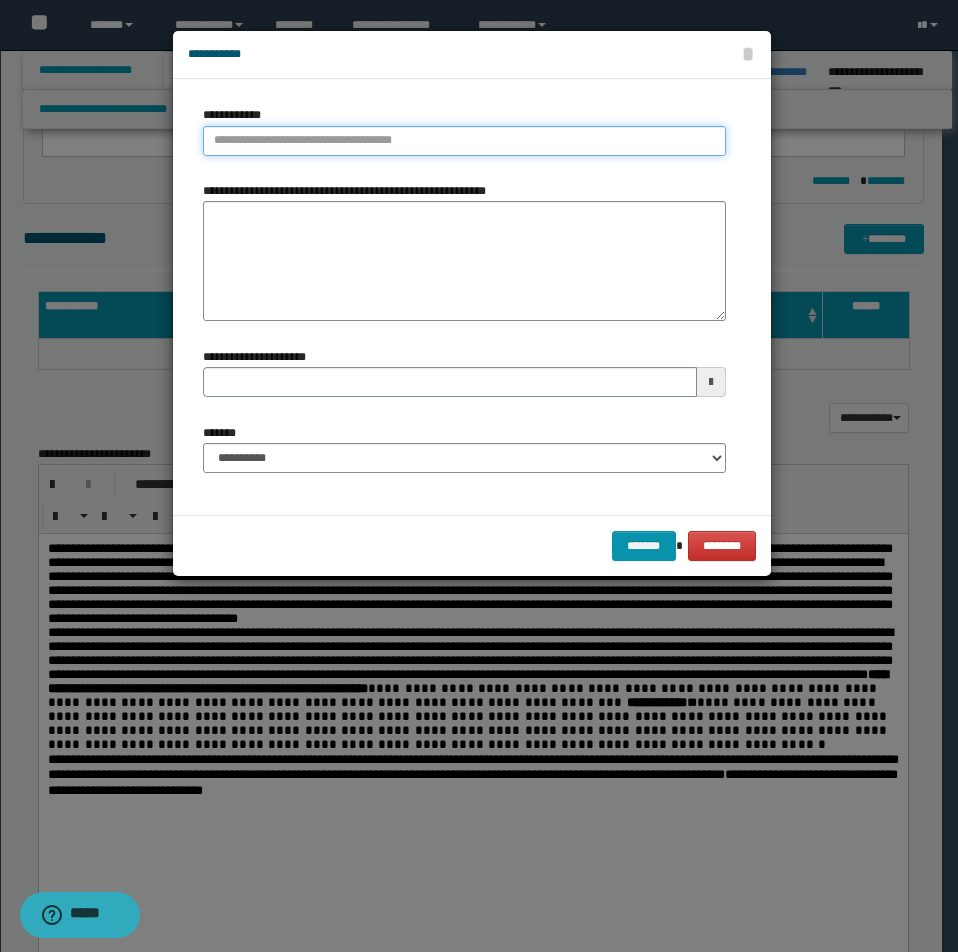 click on "**********" at bounding box center [464, 141] 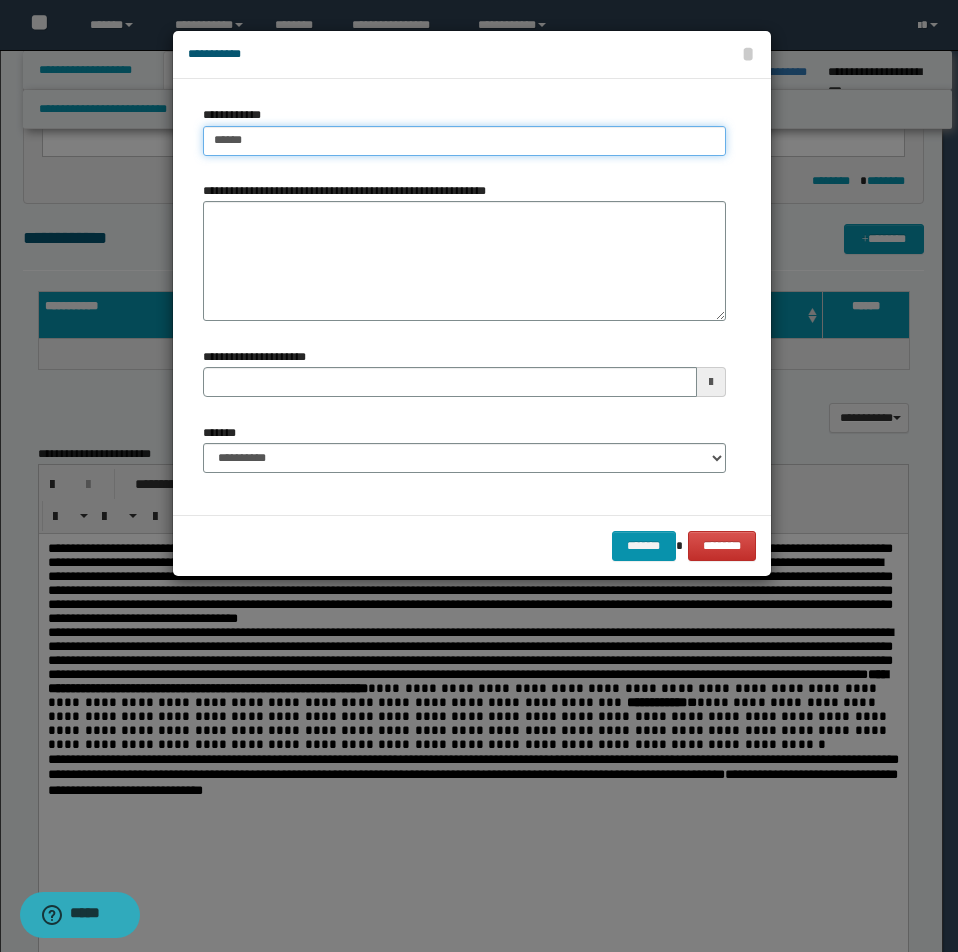 type on "*******" 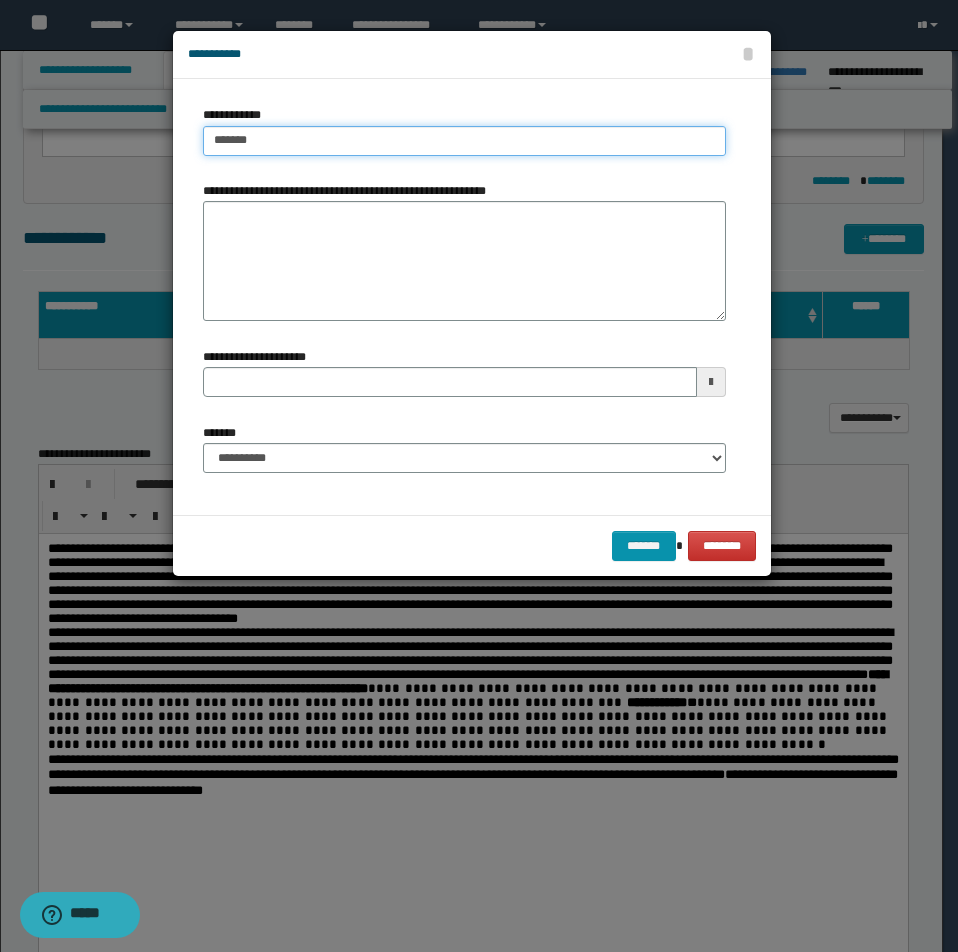 type on "*******" 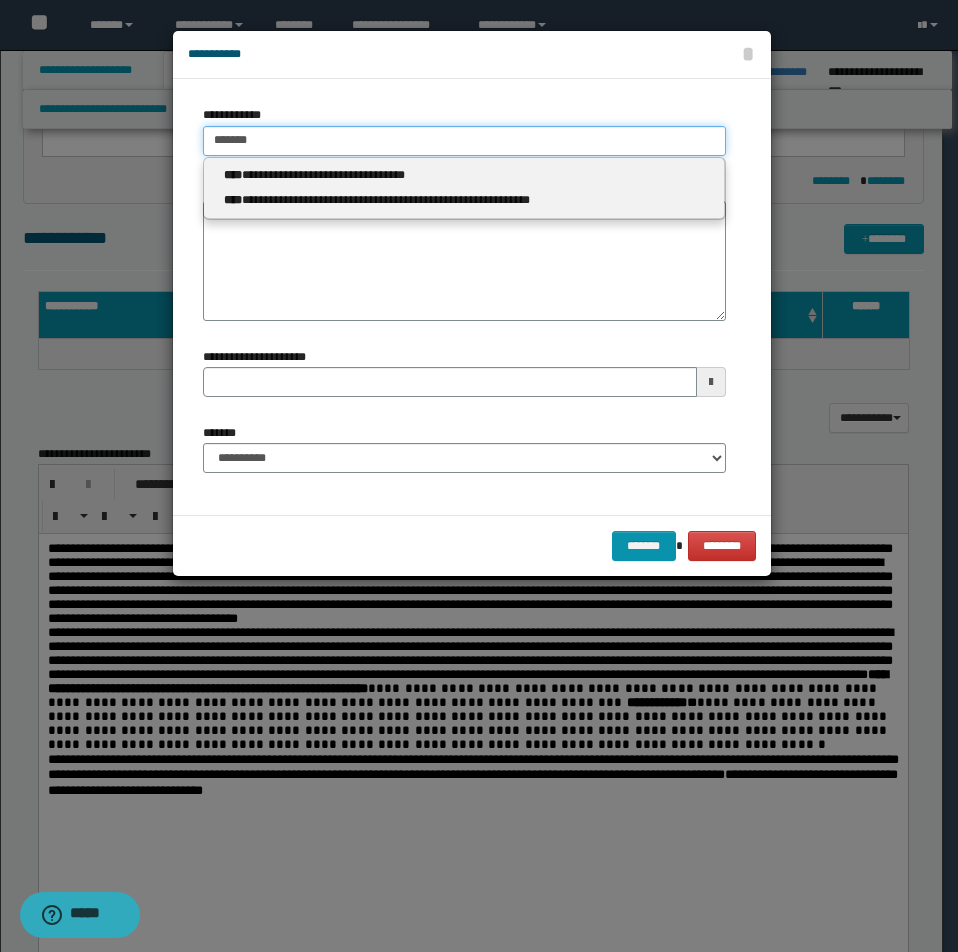 type 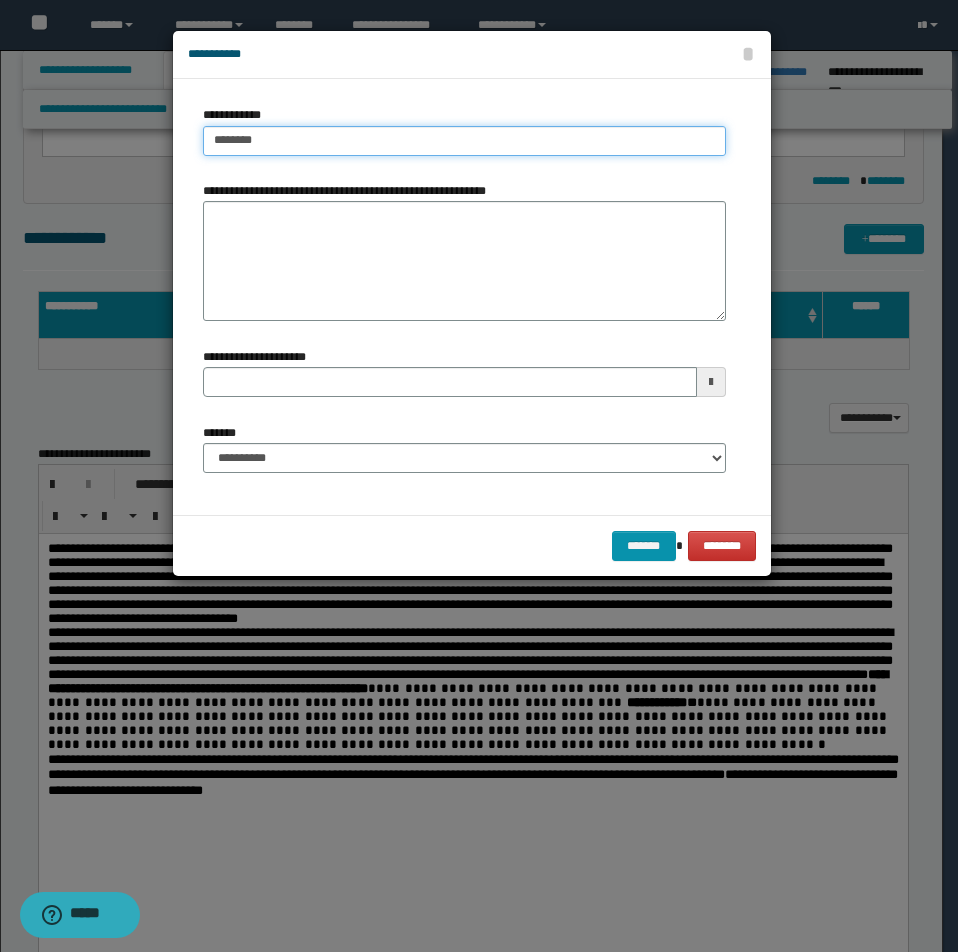 type on "********" 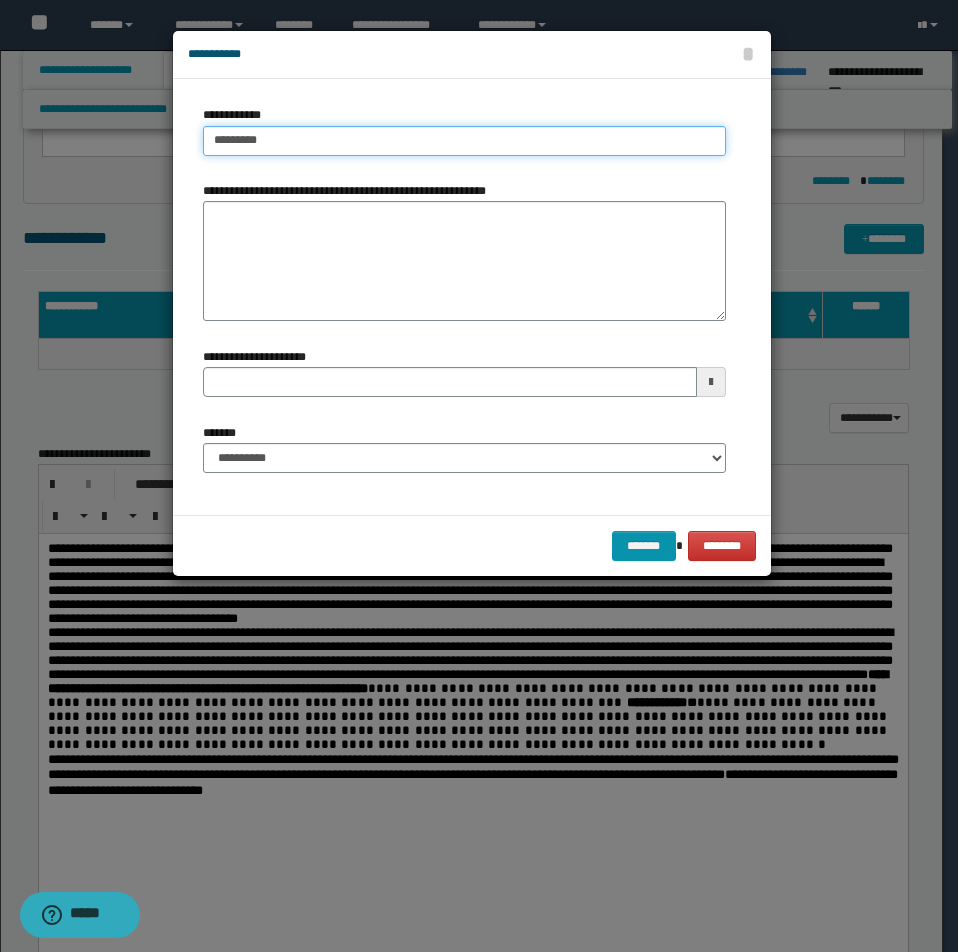 type on "********" 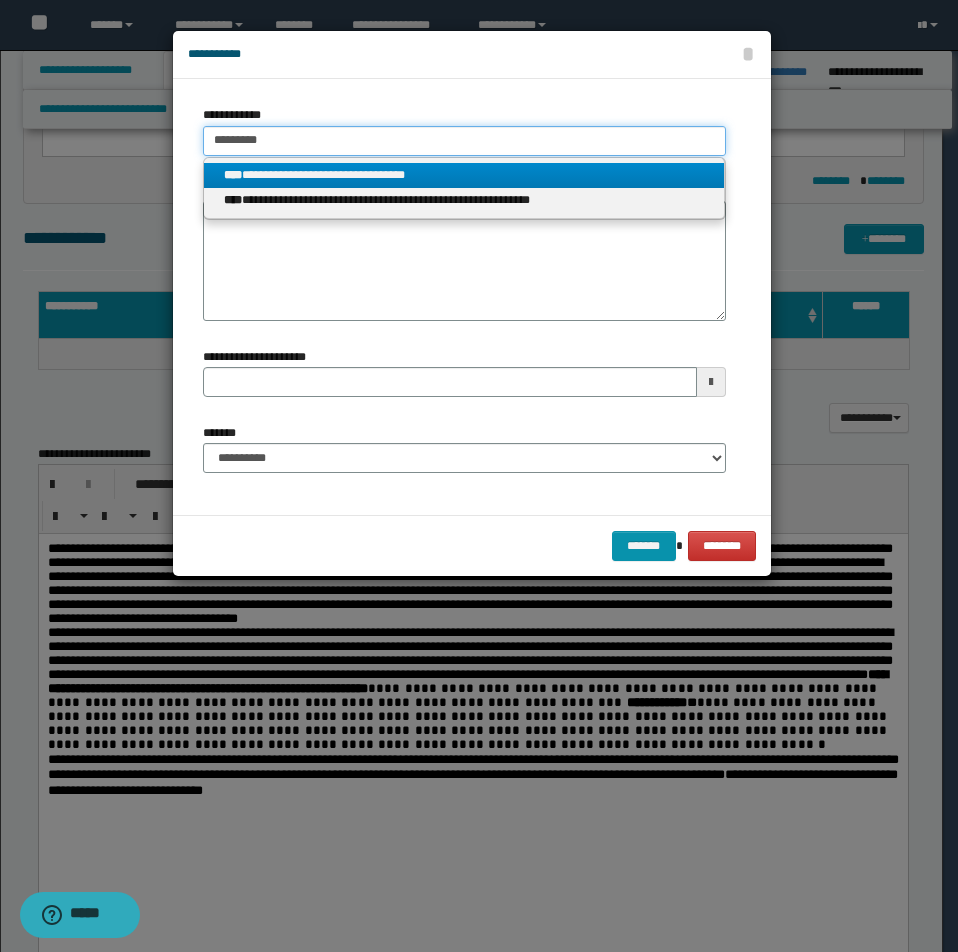 type on "********" 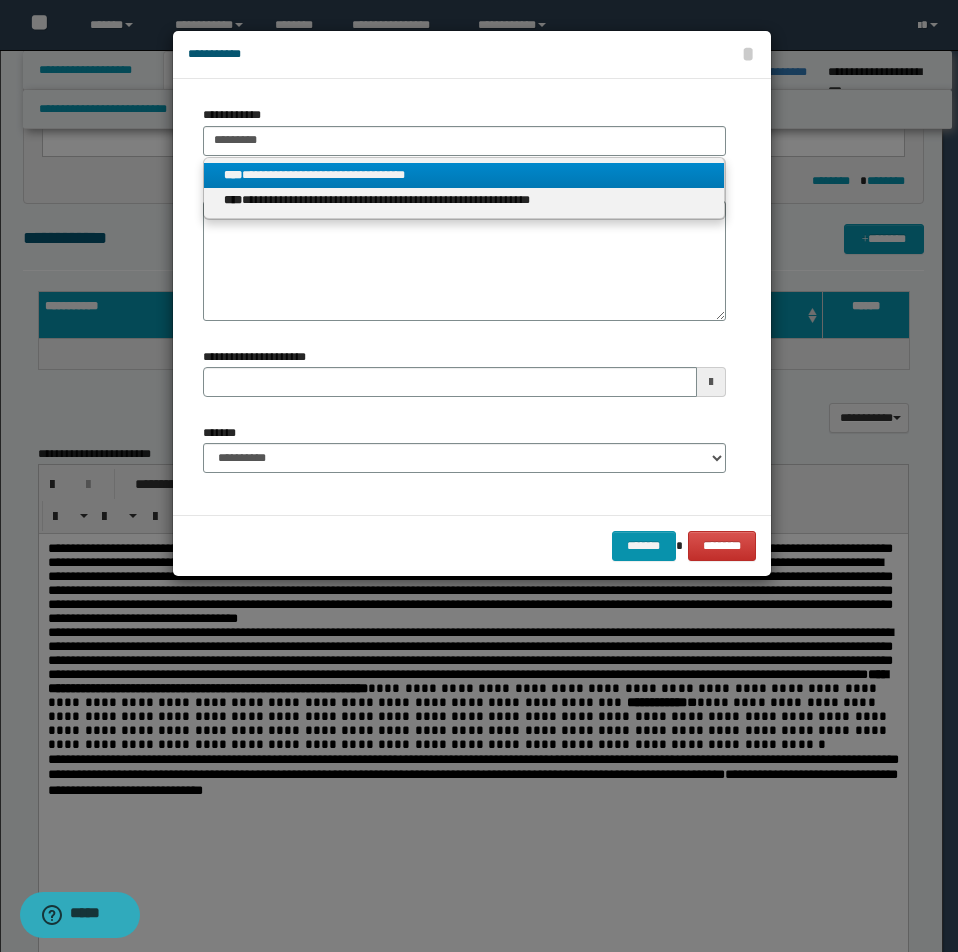 click on "**********" at bounding box center (464, 175) 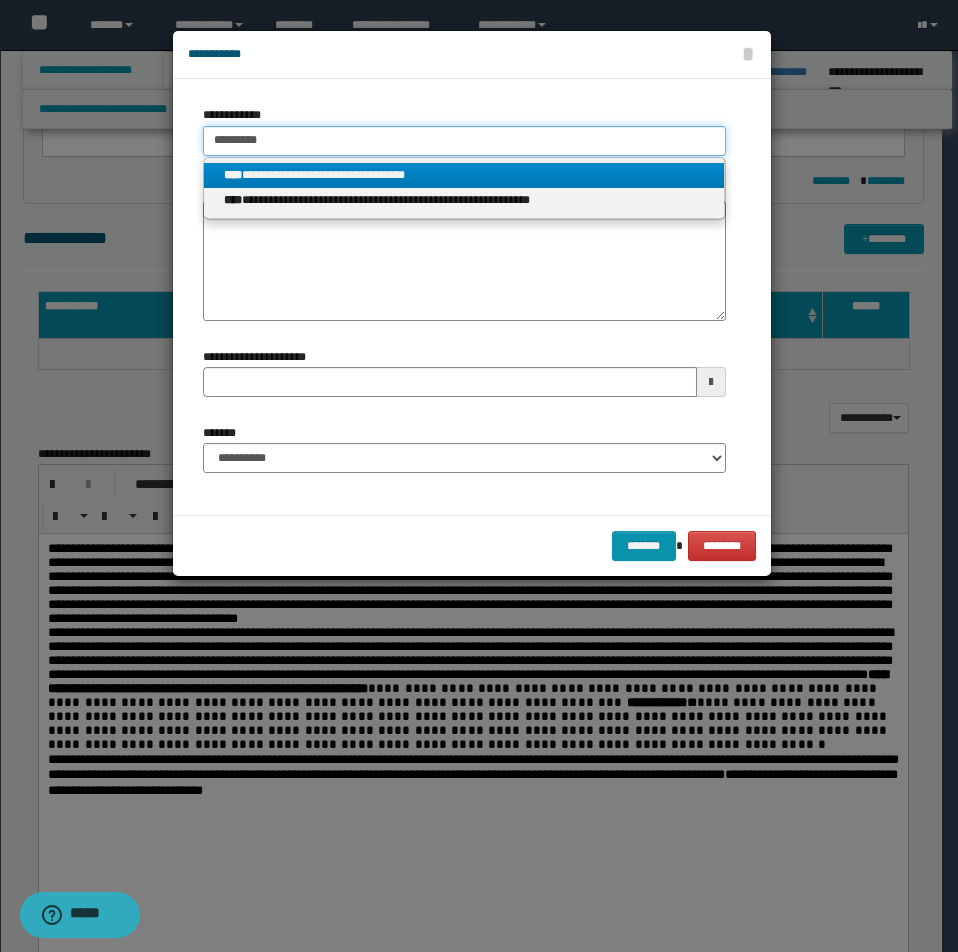 type 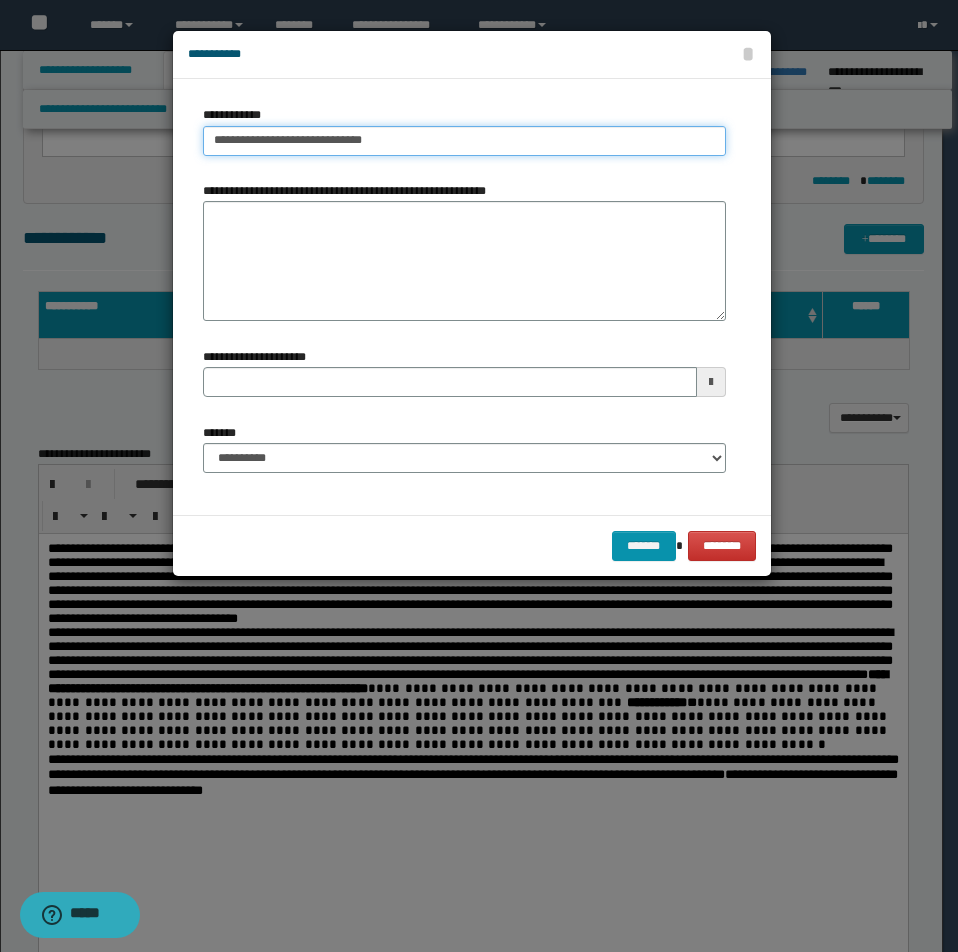 drag, startPoint x: 208, startPoint y: 143, endPoint x: 545, endPoint y: 149, distance: 337.0534 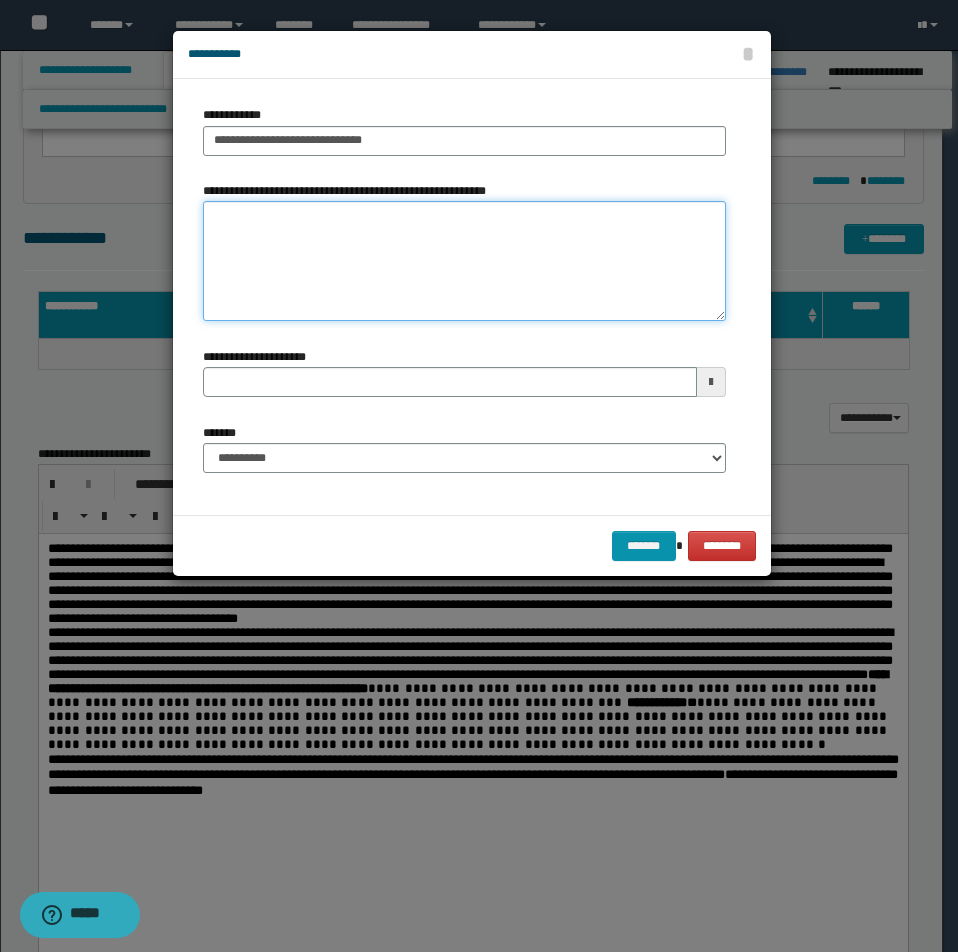 click on "**********" at bounding box center (464, 261) 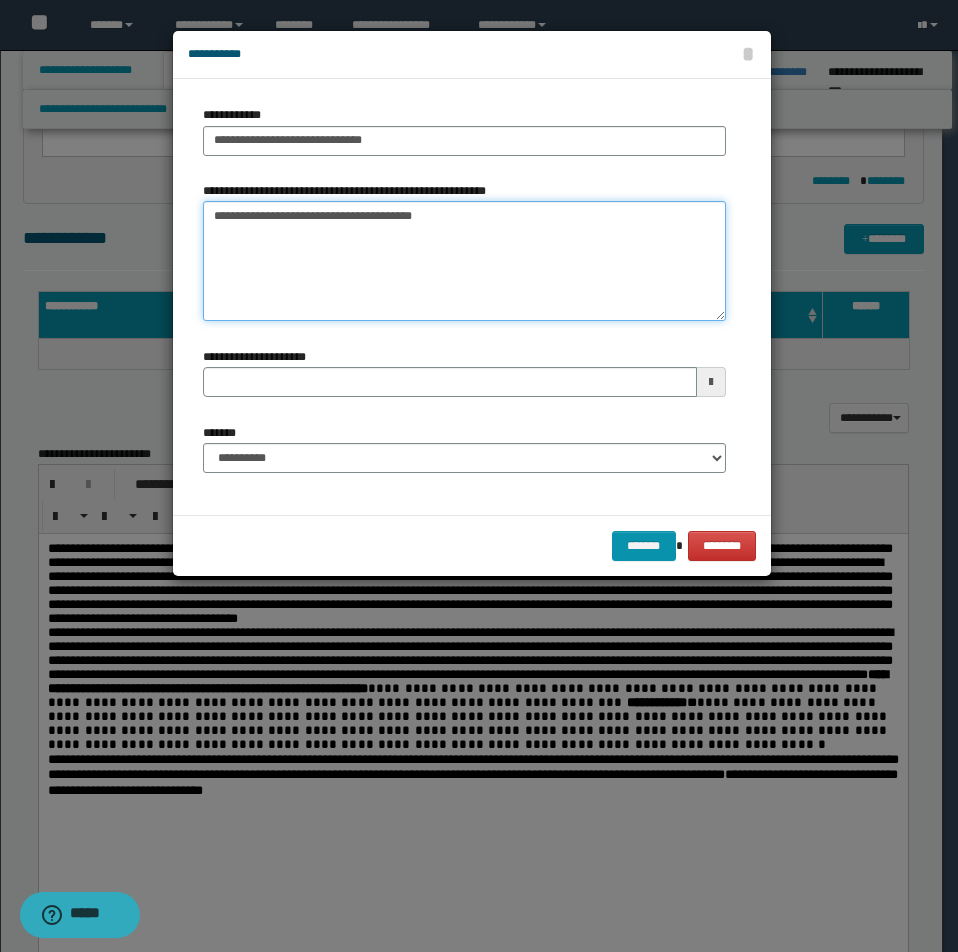 type on "**********" 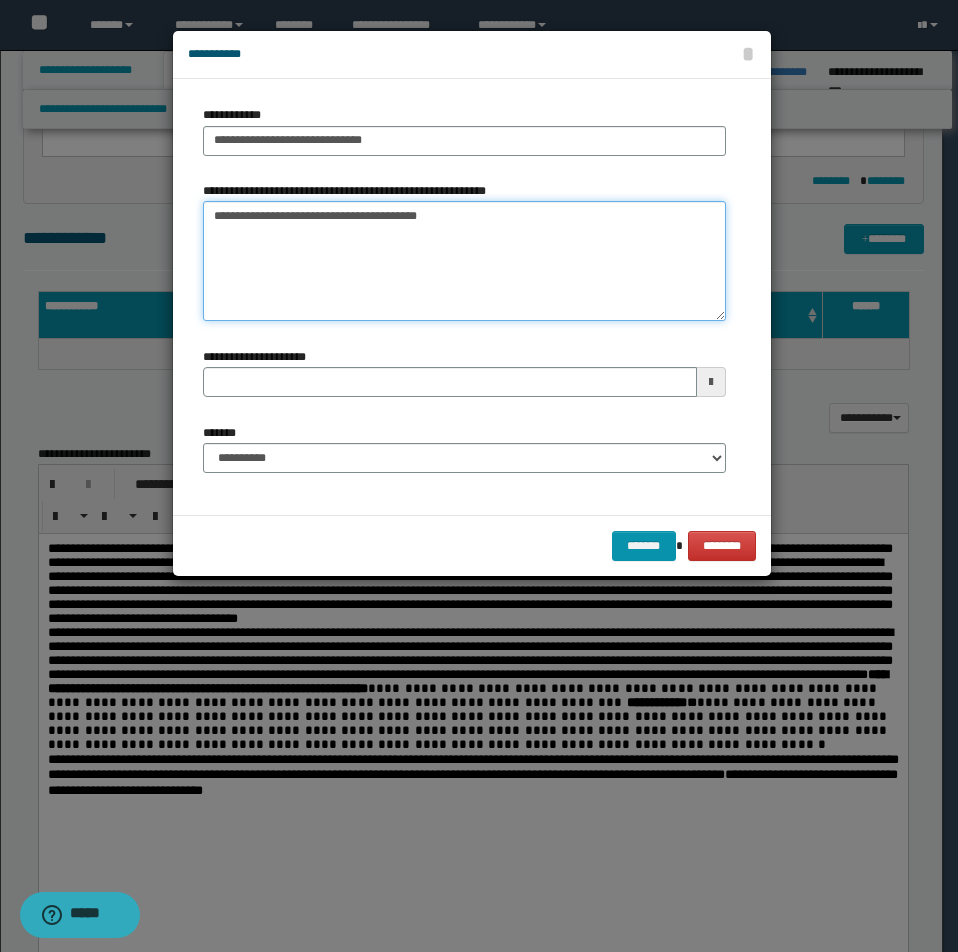 type 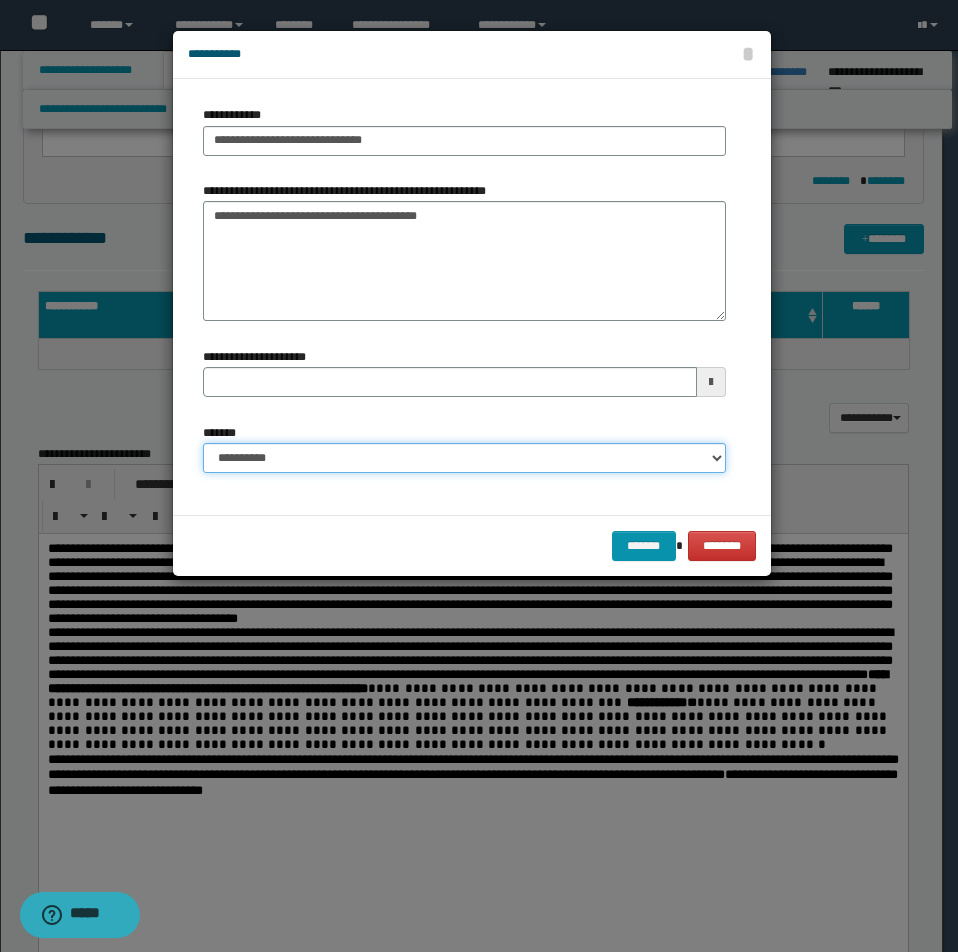 click on "**********" at bounding box center [464, 458] 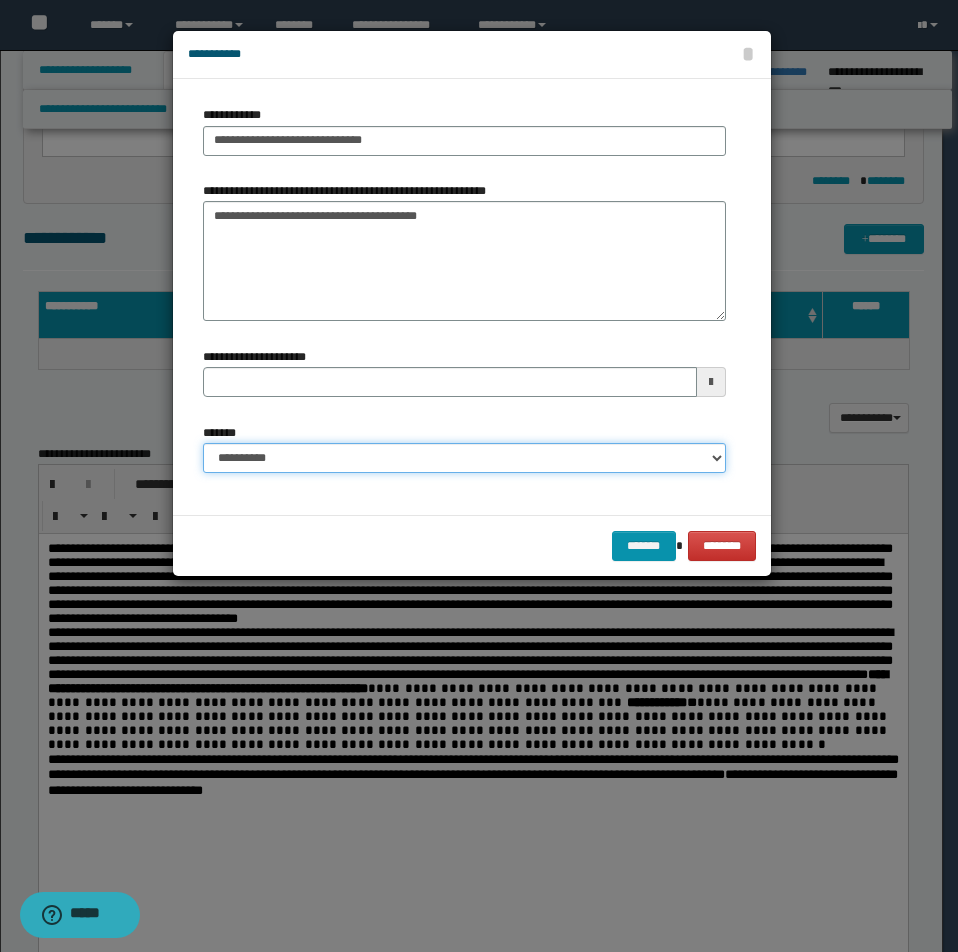 select on "*" 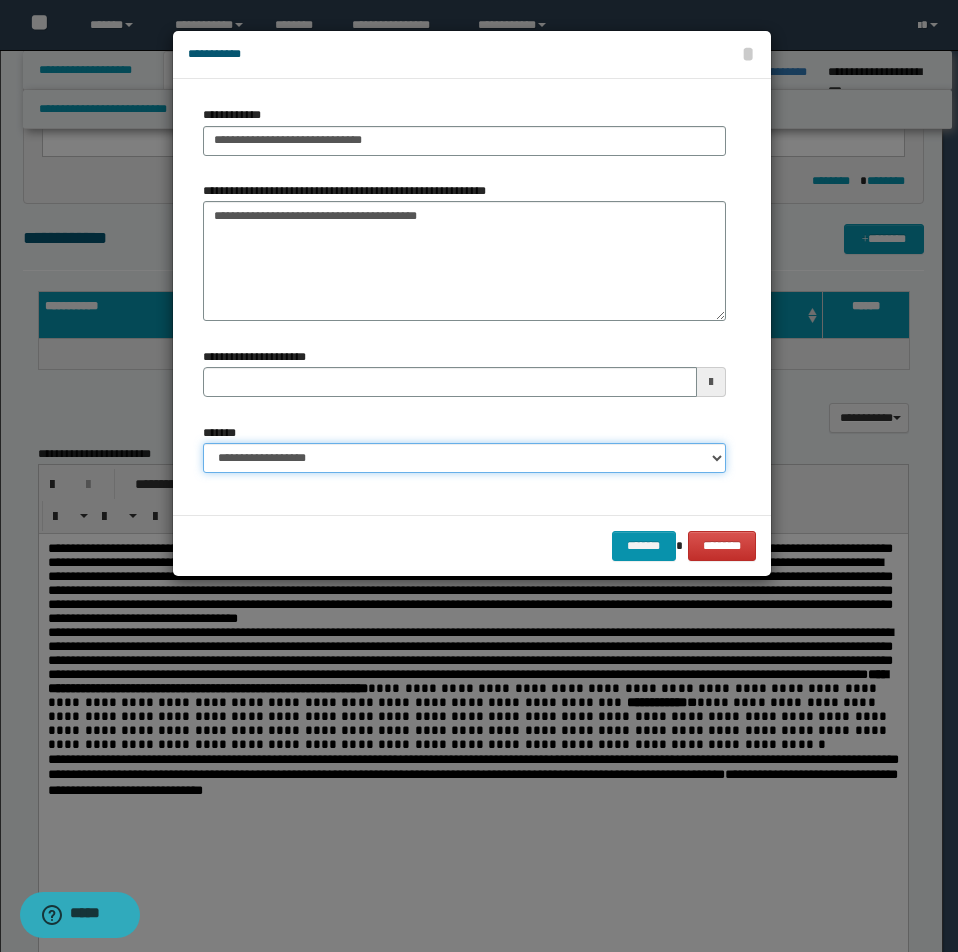 click on "**********" at bounding box center (464, 458) 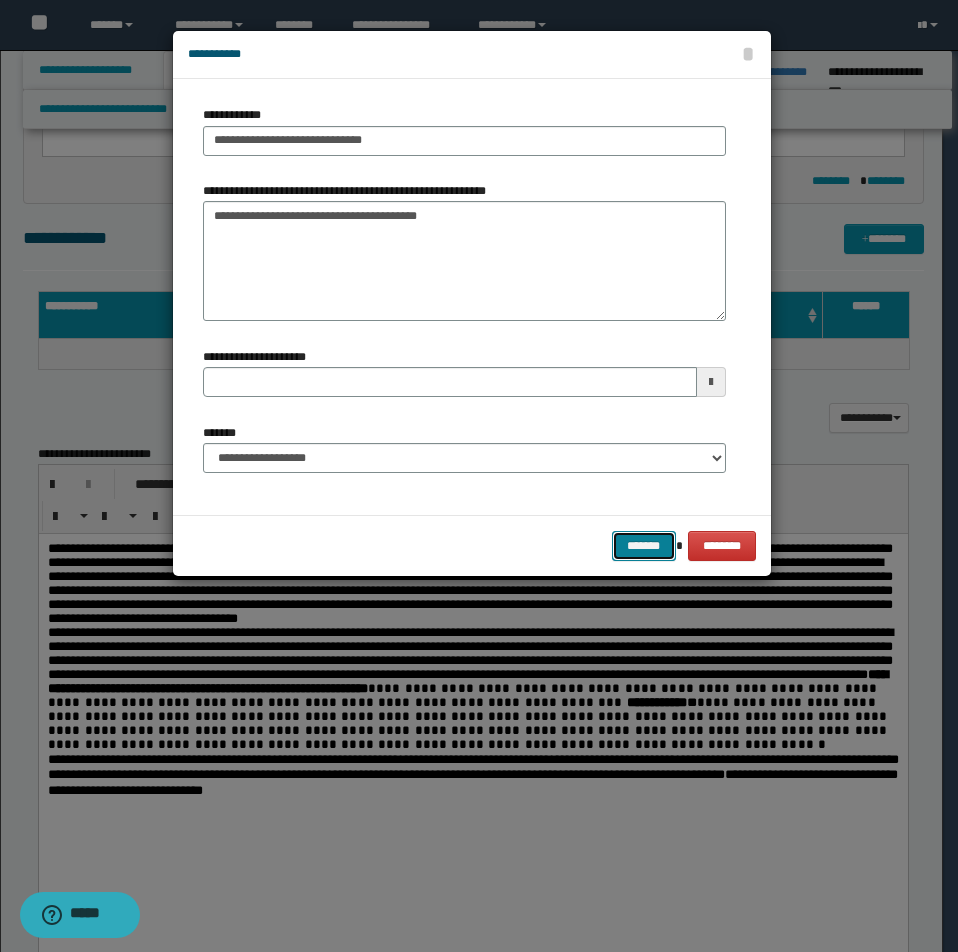 click on "*******" at bounding box center (644, 546) 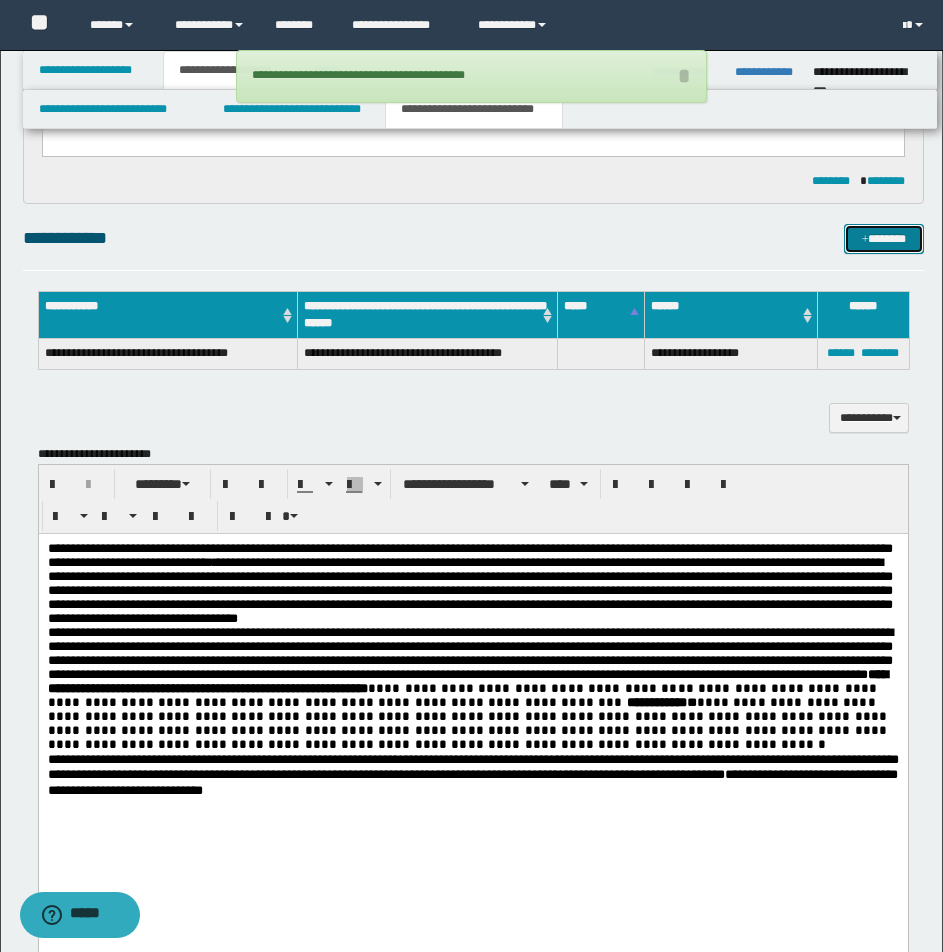 click on "*******" at bounding box center (884, 239) 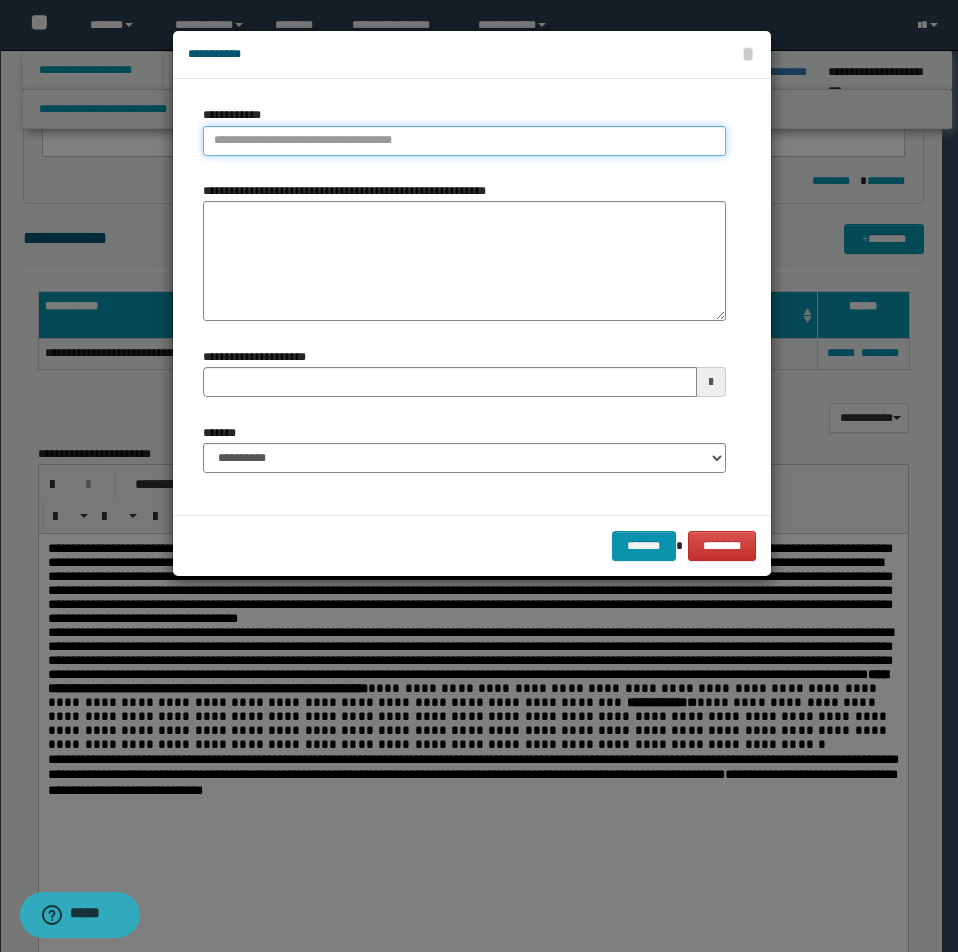 type on "**********" 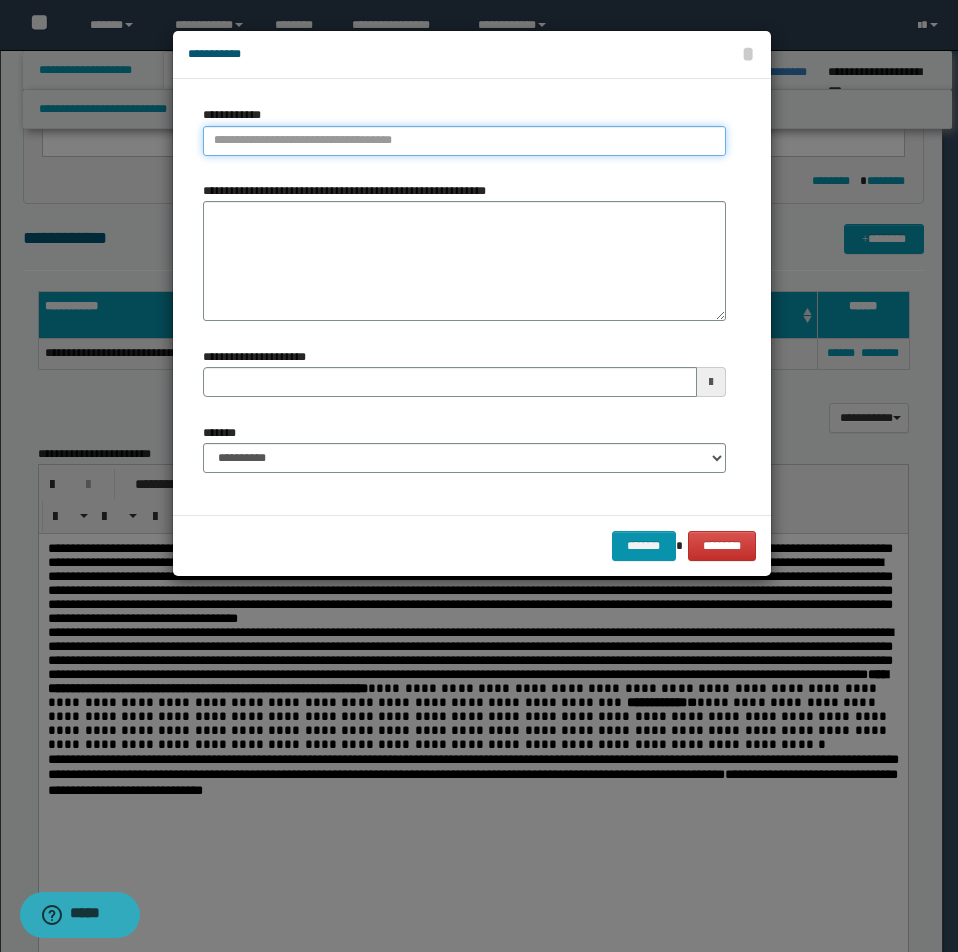 click on "**********" at bounding box center (464, 141) 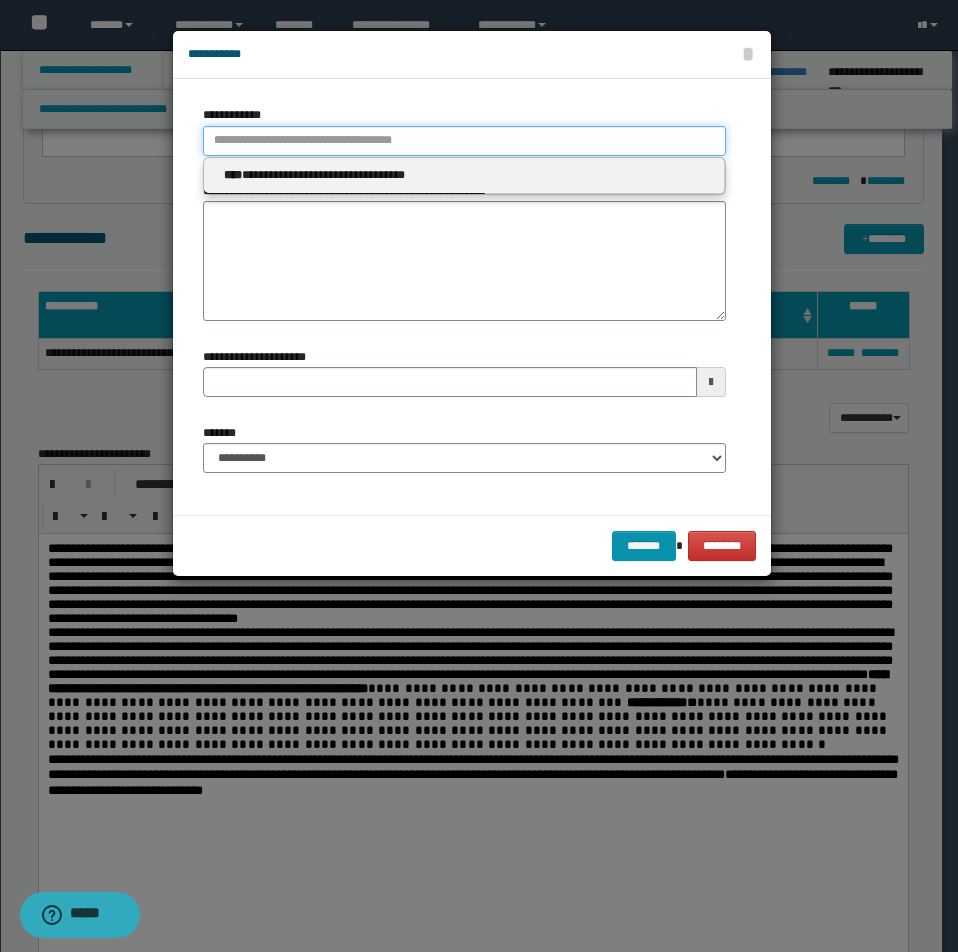 type 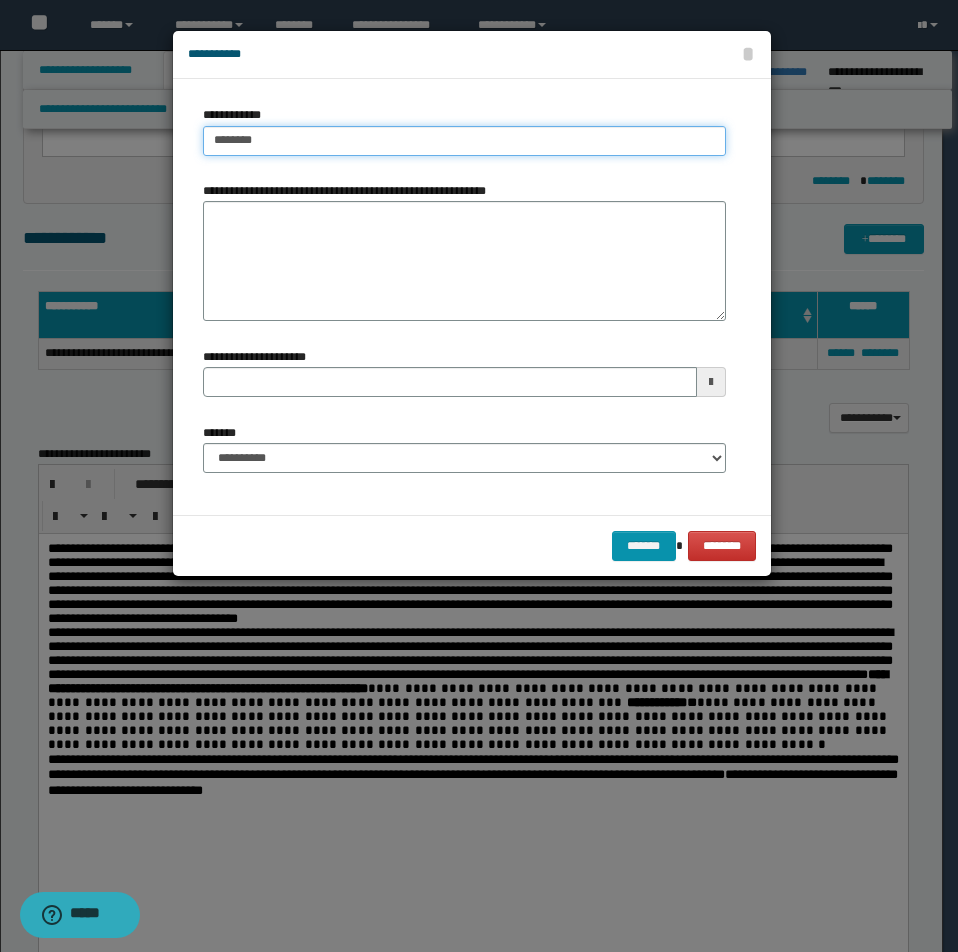 type on "********" 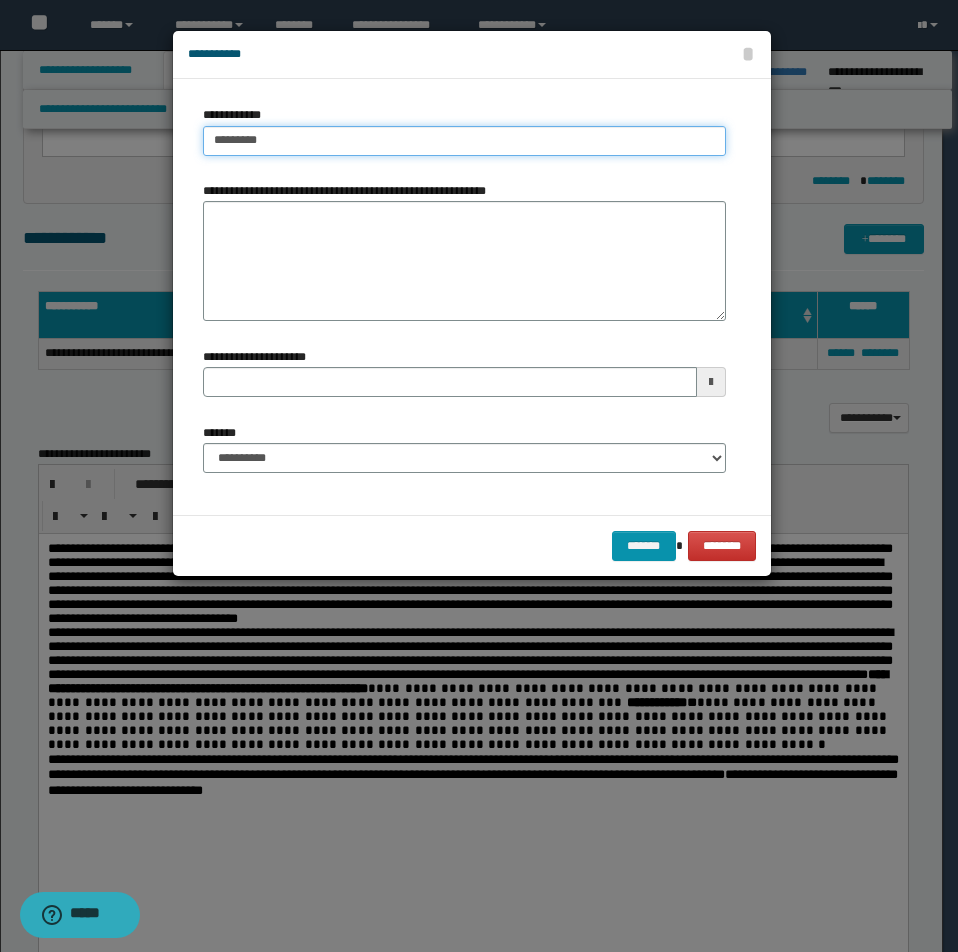 type on "********" 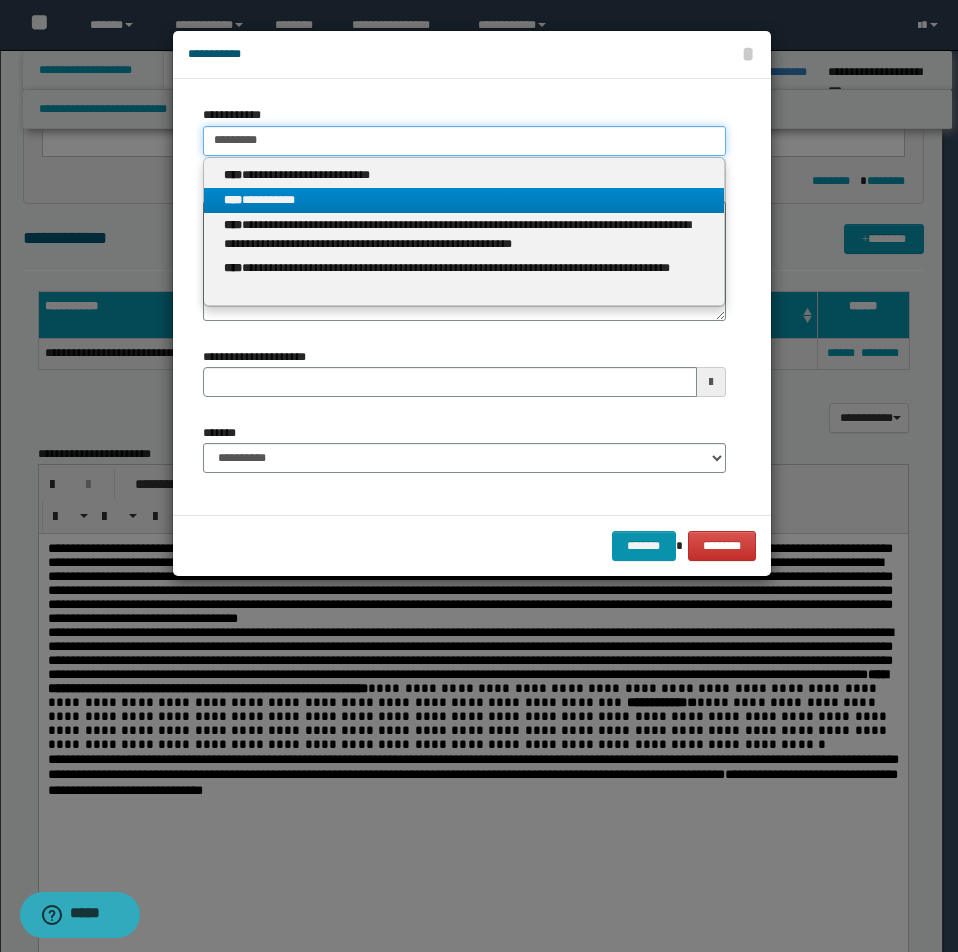 type on "********" 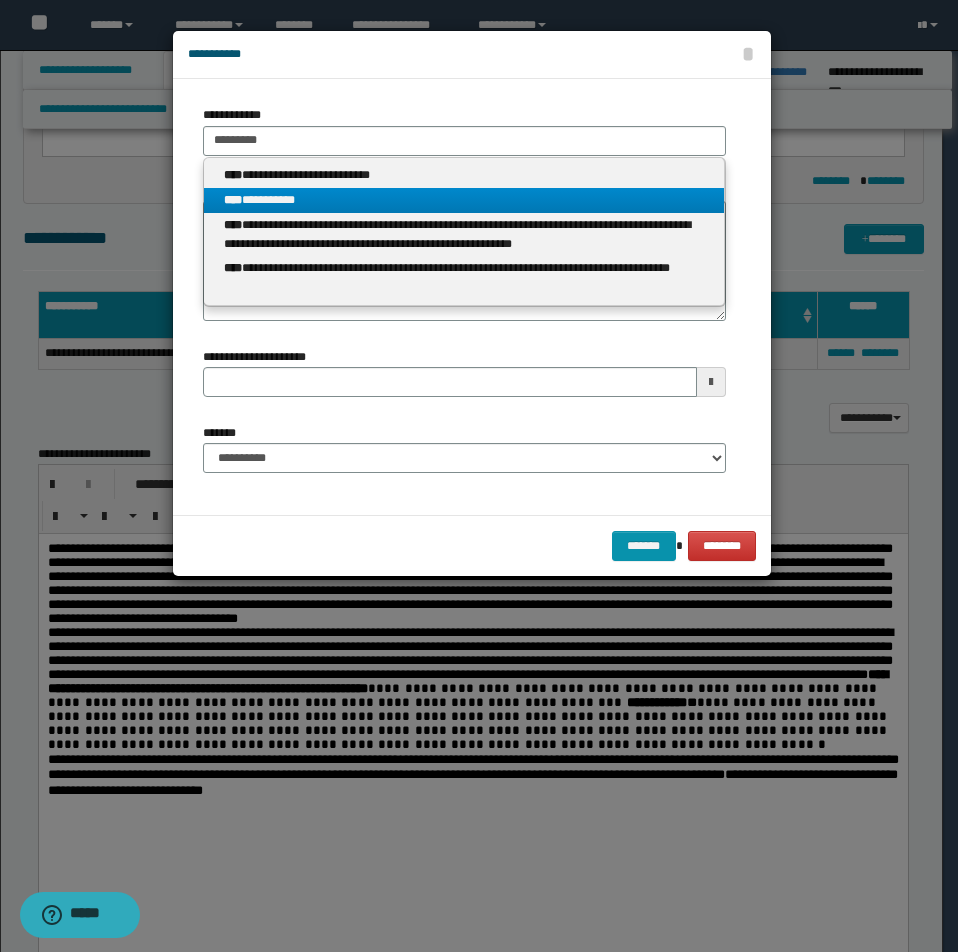 click on "**********" at bounding box center (464, 200) 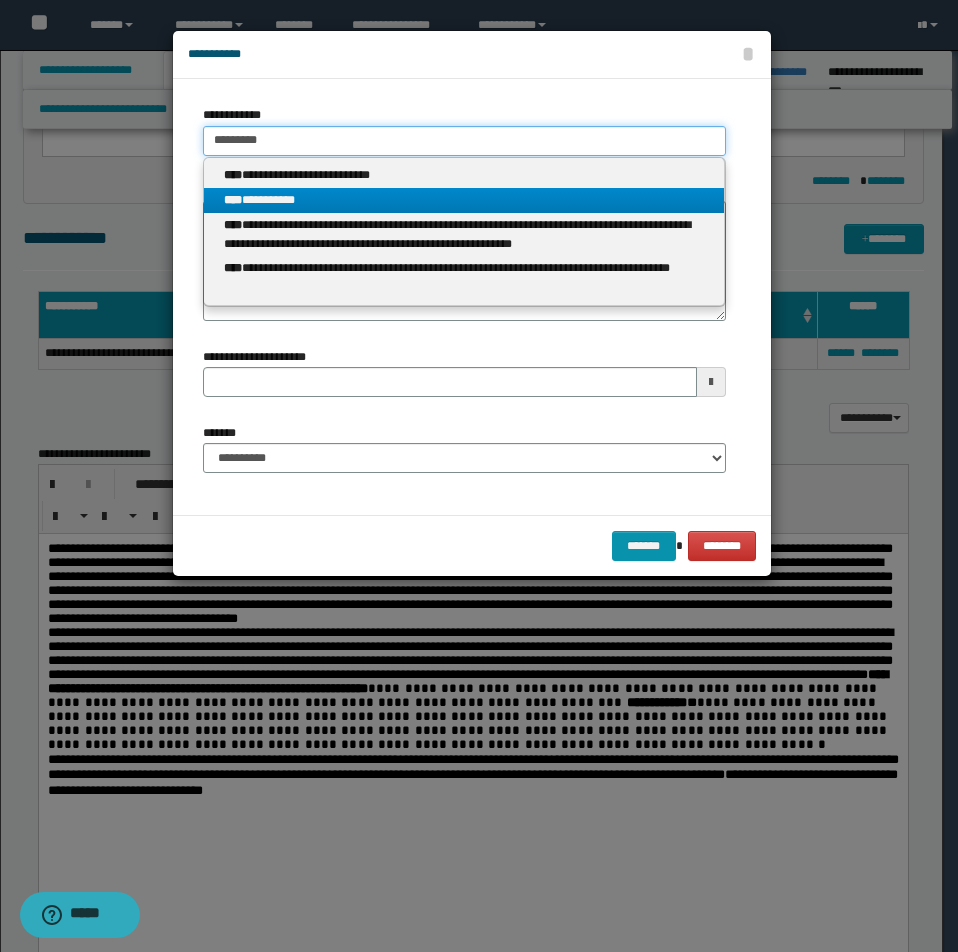 type 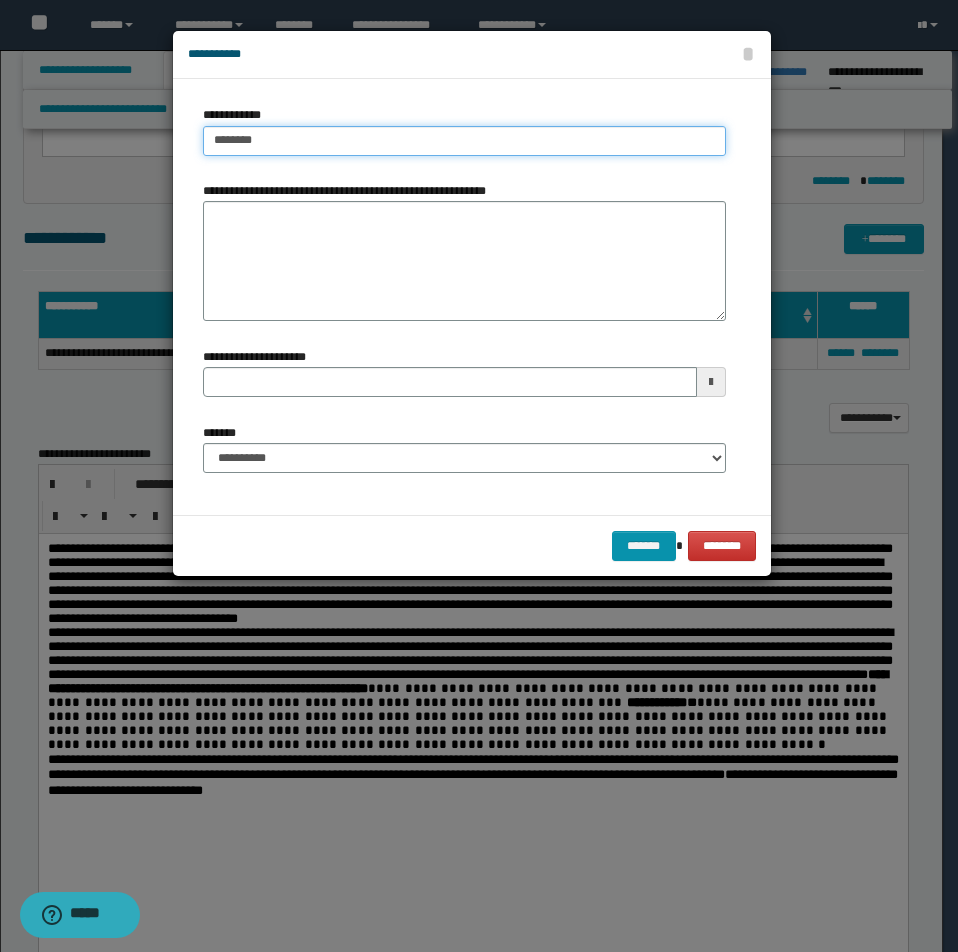 drag, startPoint x: 209, startPoint y: 142, endPoint x: 367, endPoint y: 148, distance: 158.11388 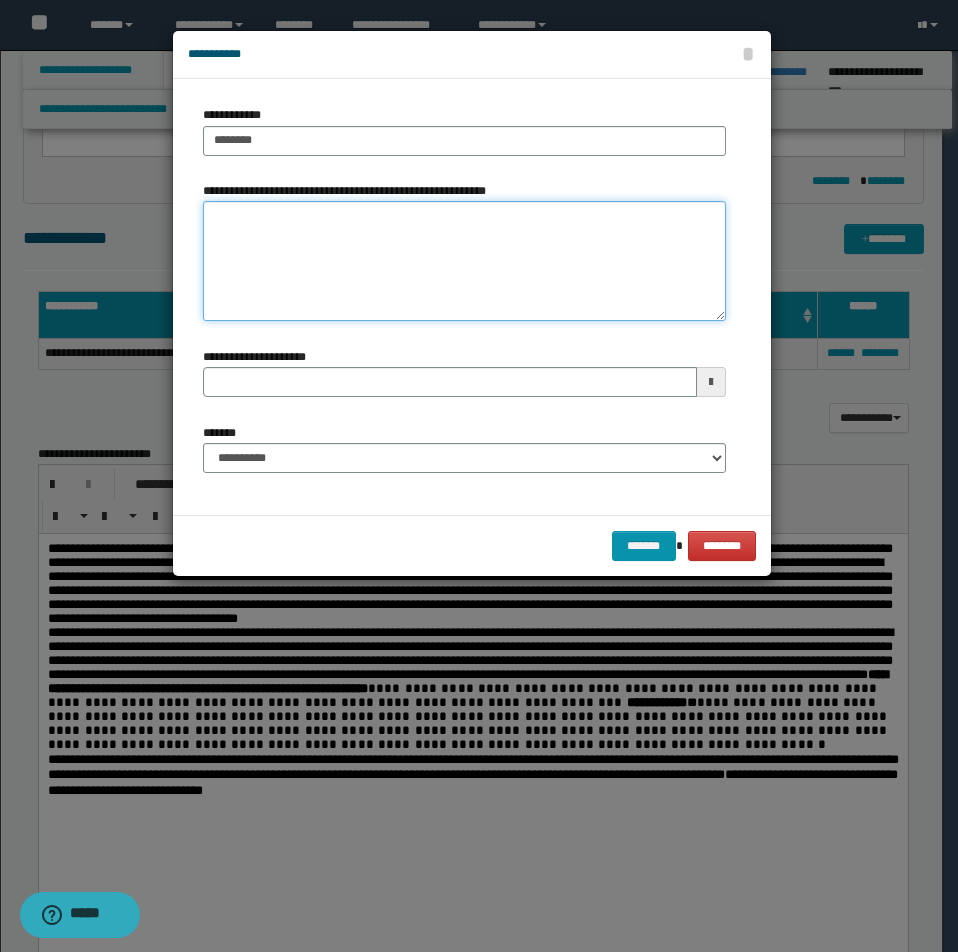 click on "**********" at bounding box center [464, 261] 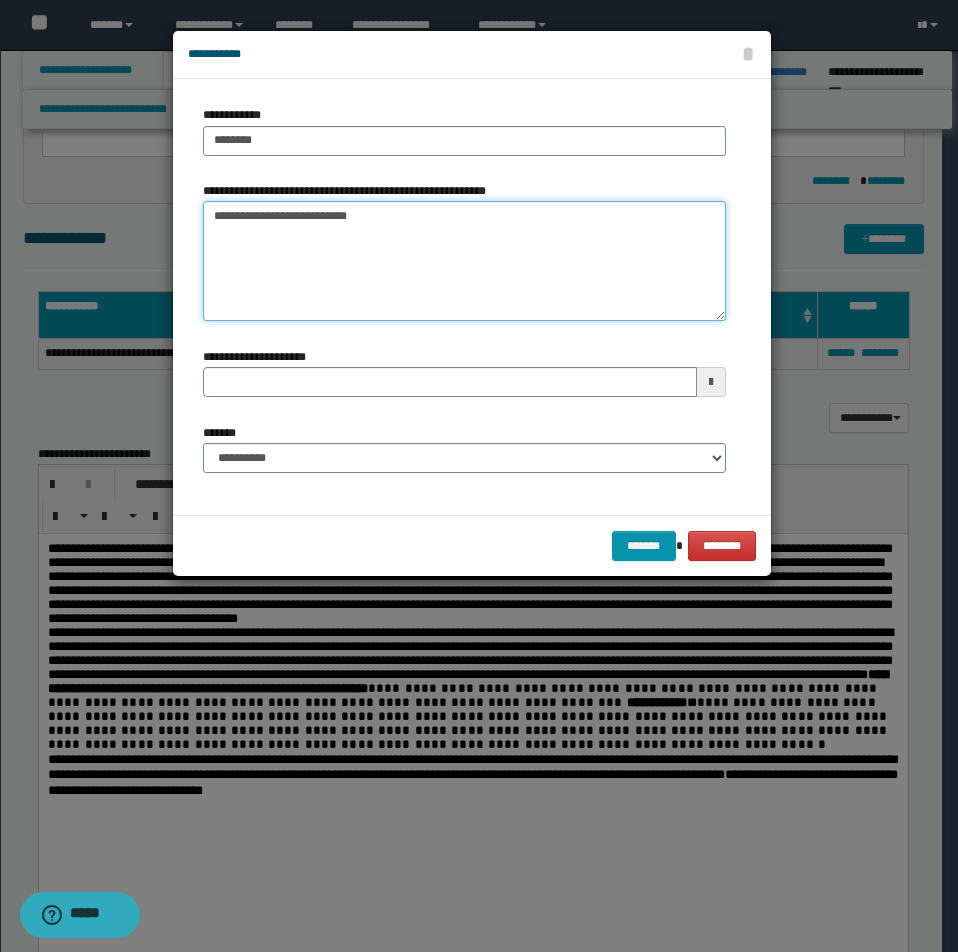 type on "**********" 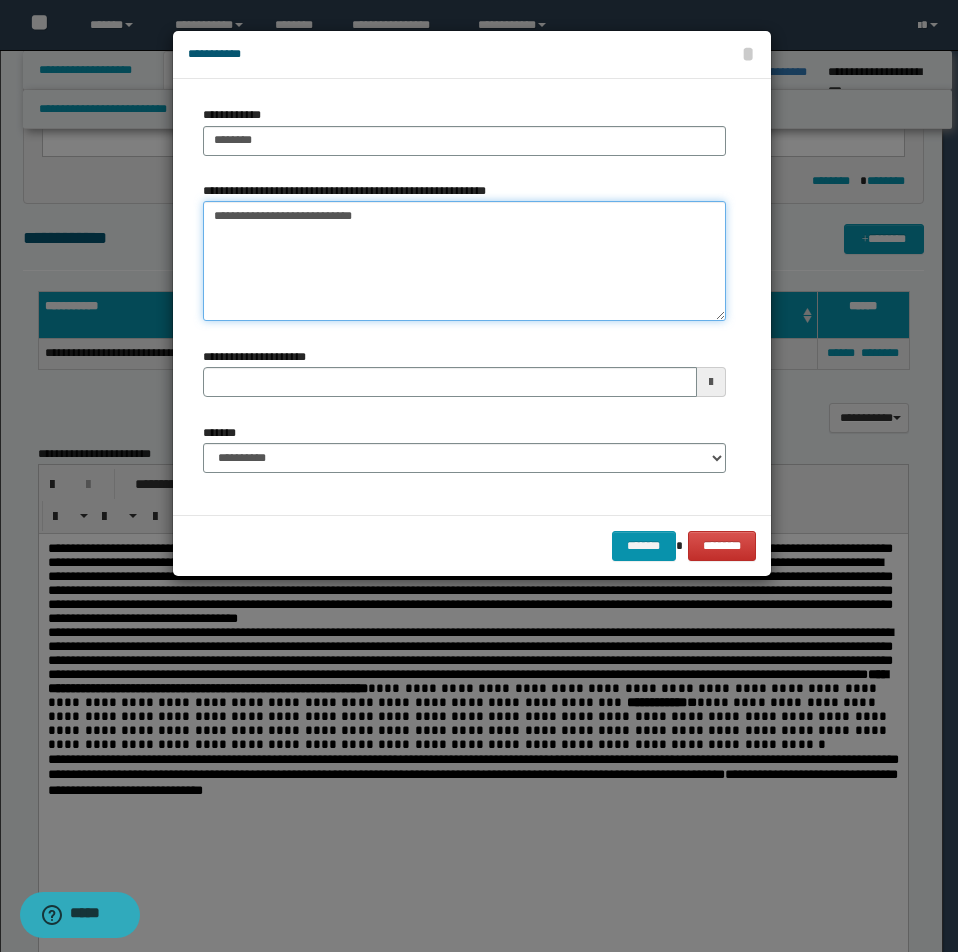 type 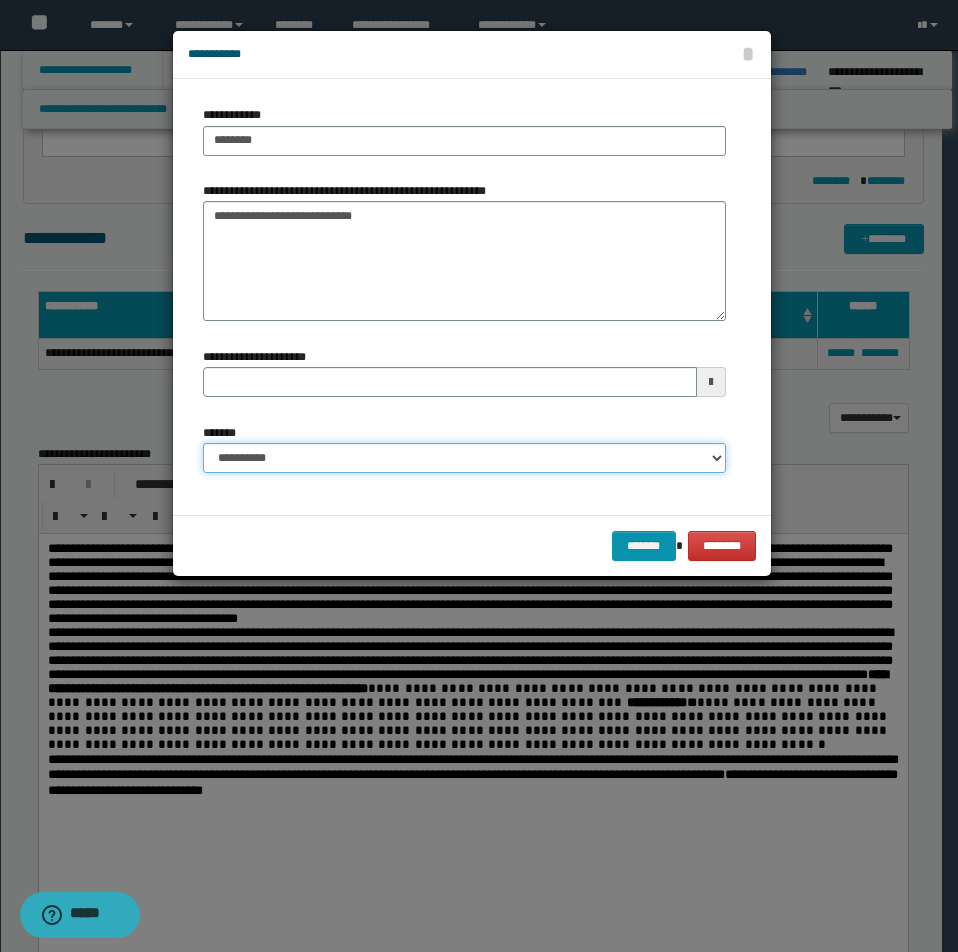 click on "**********" at bounding box center (464, 458) 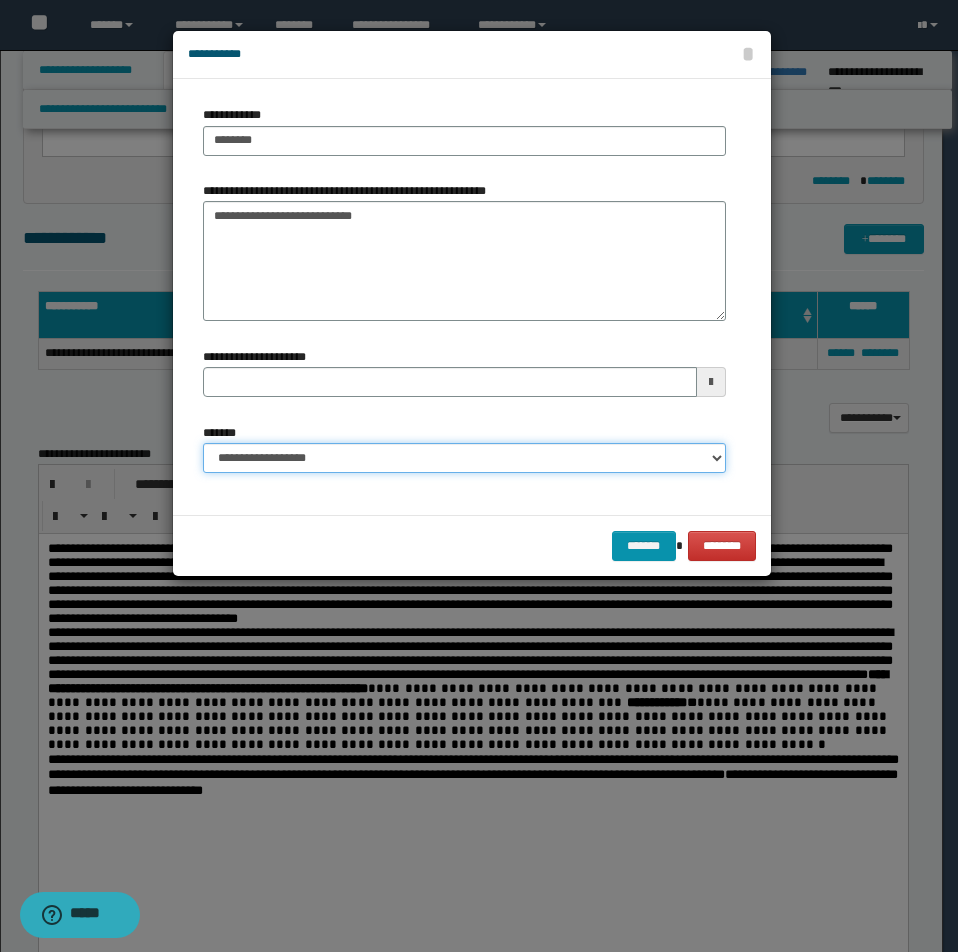 click on "**********" at bounding box center (464, 458) 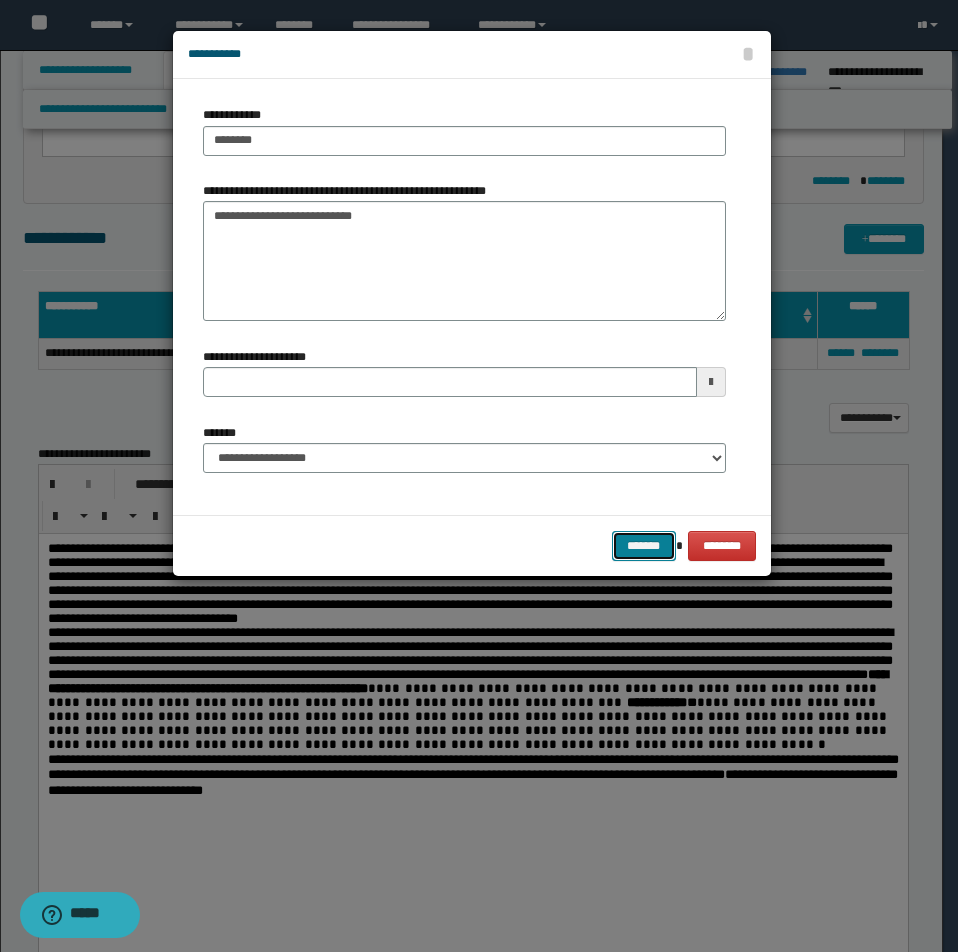 click on "*******" at bounding box center (644, 546) 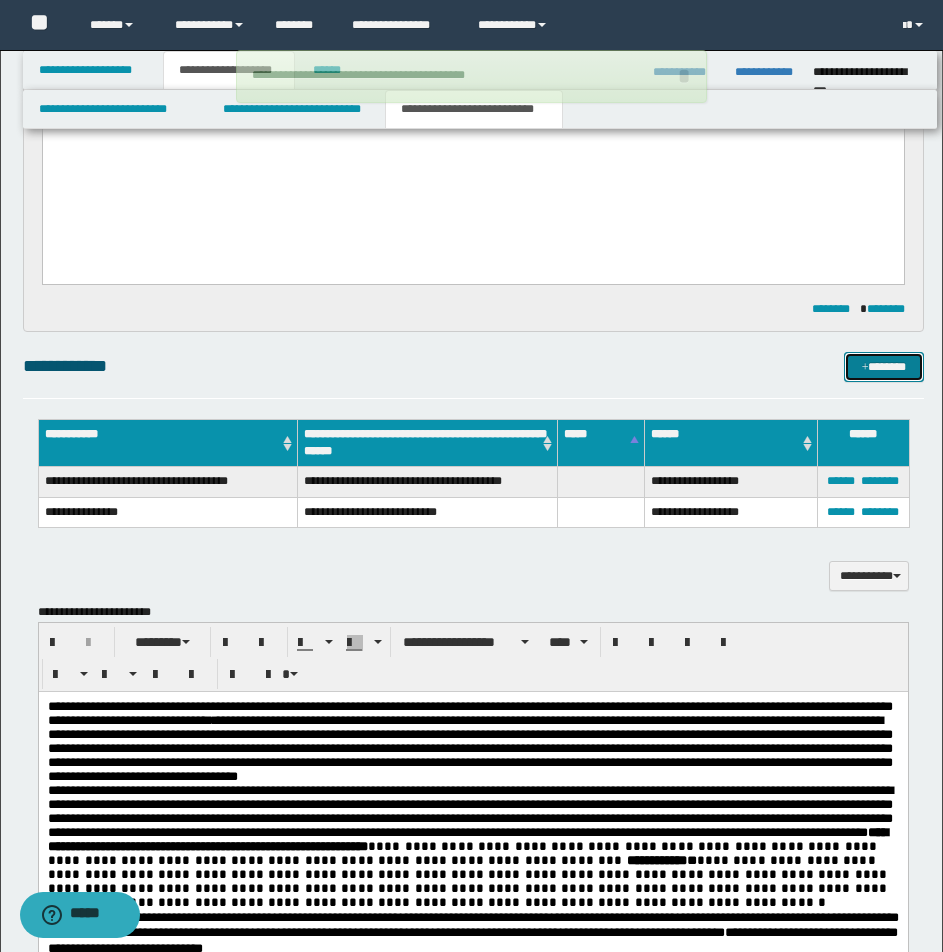 scroll, scrollTop: 585, scrollLeft: 0, axis: vertical 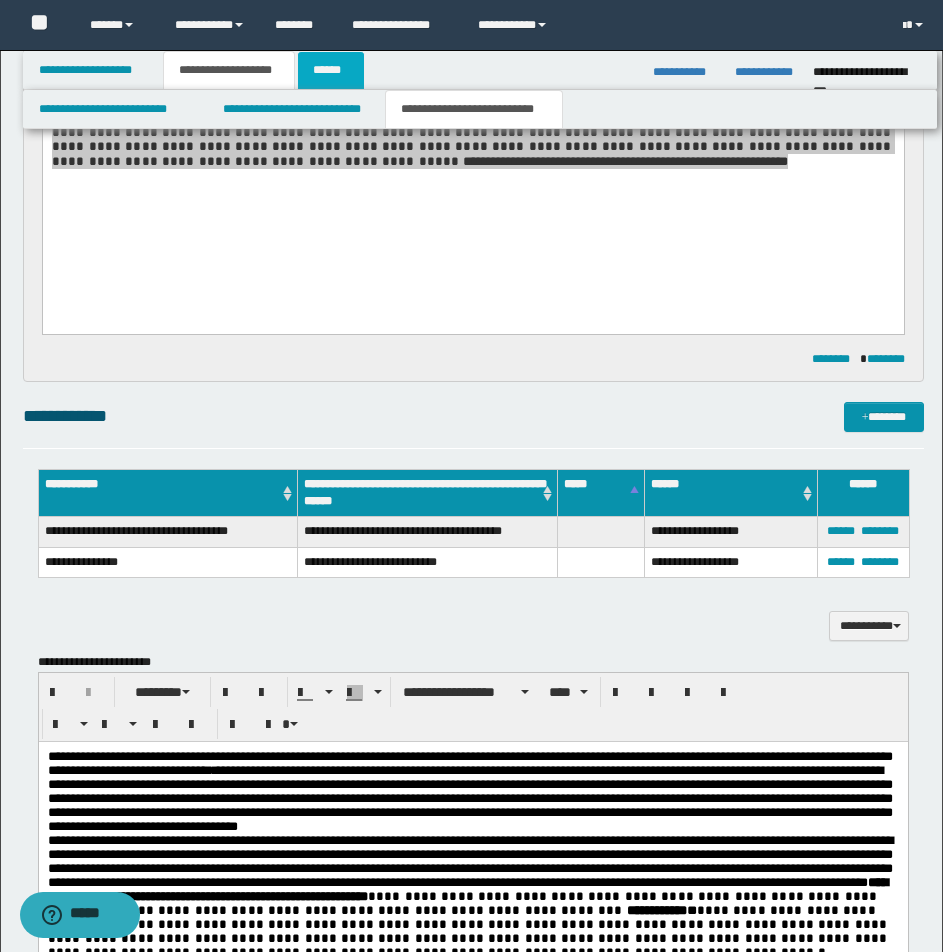 click on "******" at bounding box center (331, 70) 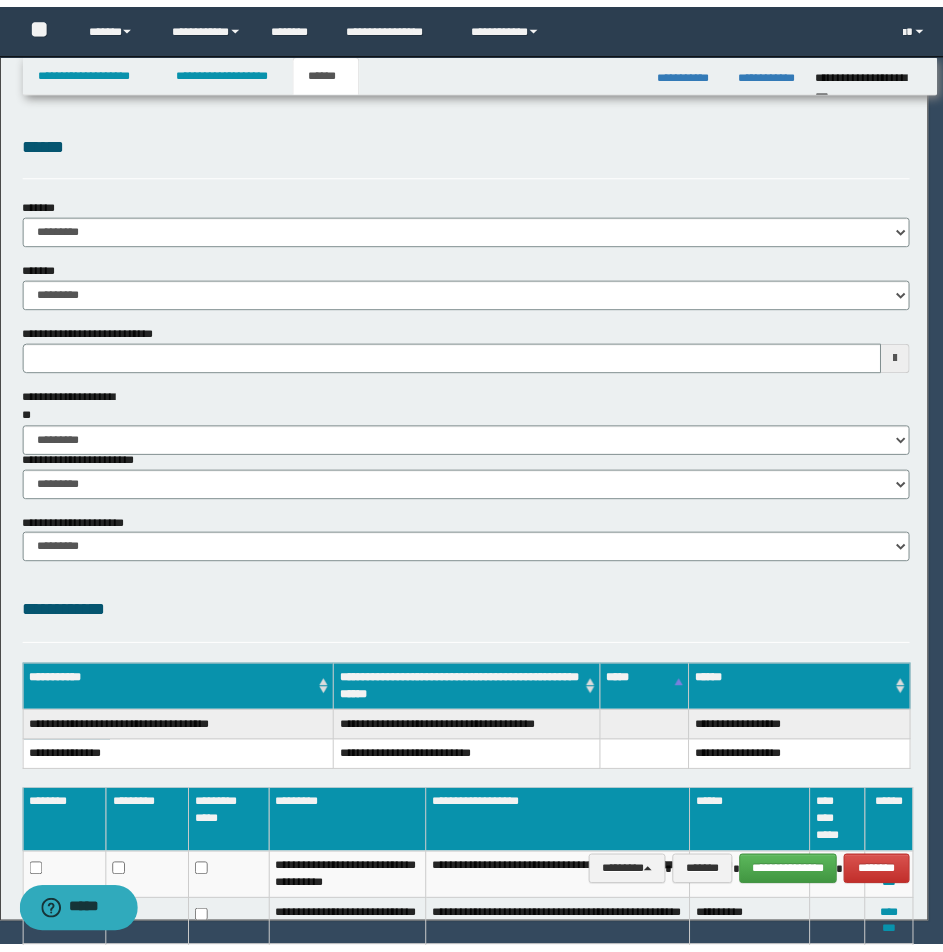 scroll, scrollTop: 0, scrollLeft: 0, axis: both 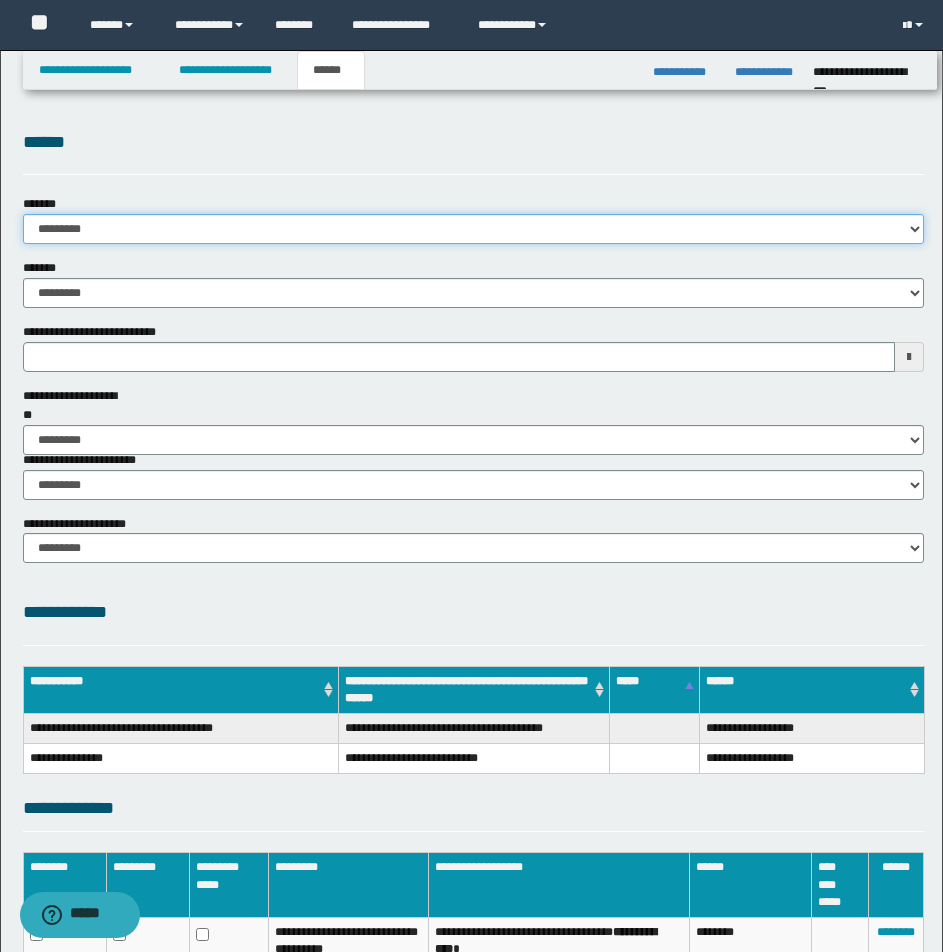 click on "**********" at bounding box center [473, 229] 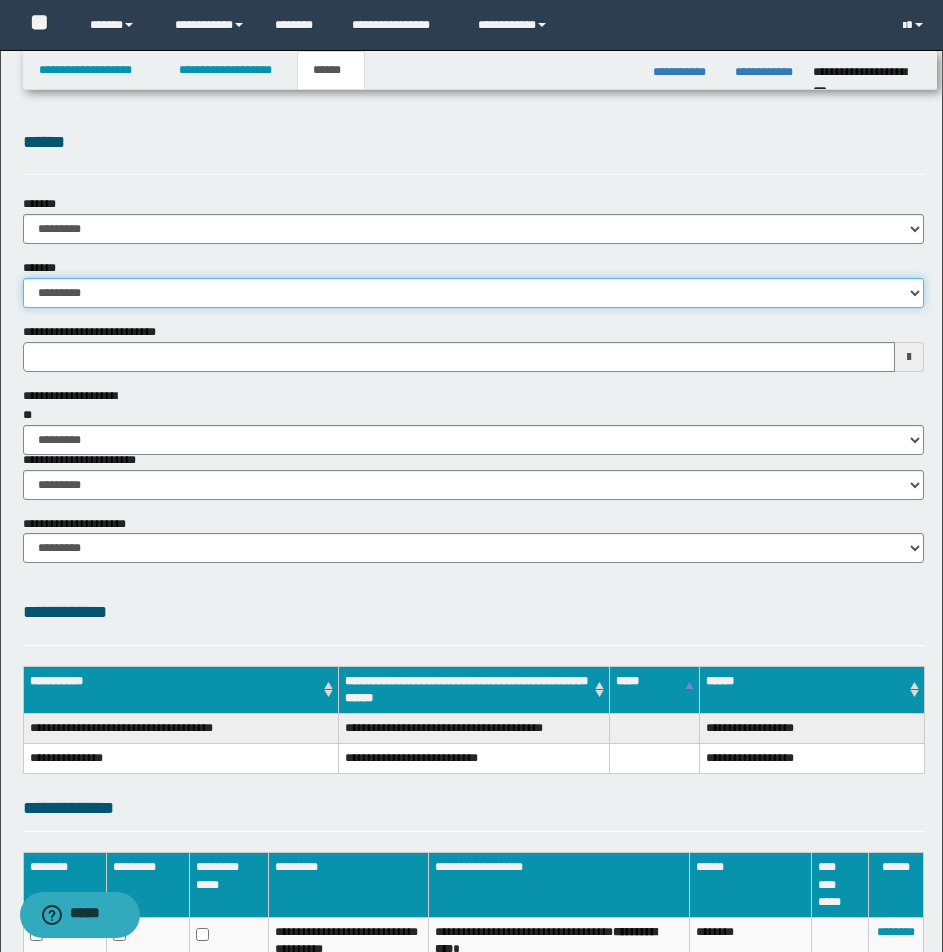 click on "**********" at bounding box center (473, 293) 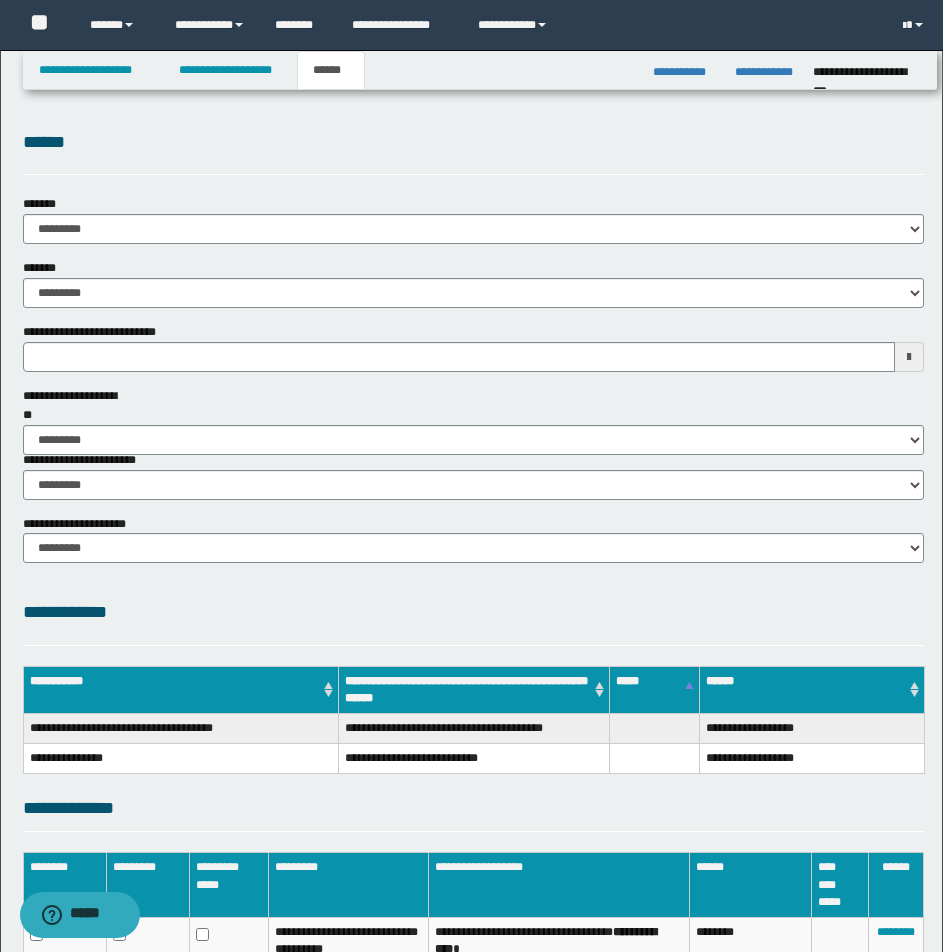 drag, startPoint x: 18, startPoint y: 171, endPoint x: 28, endPoint y: 144, distance: 28.79236 